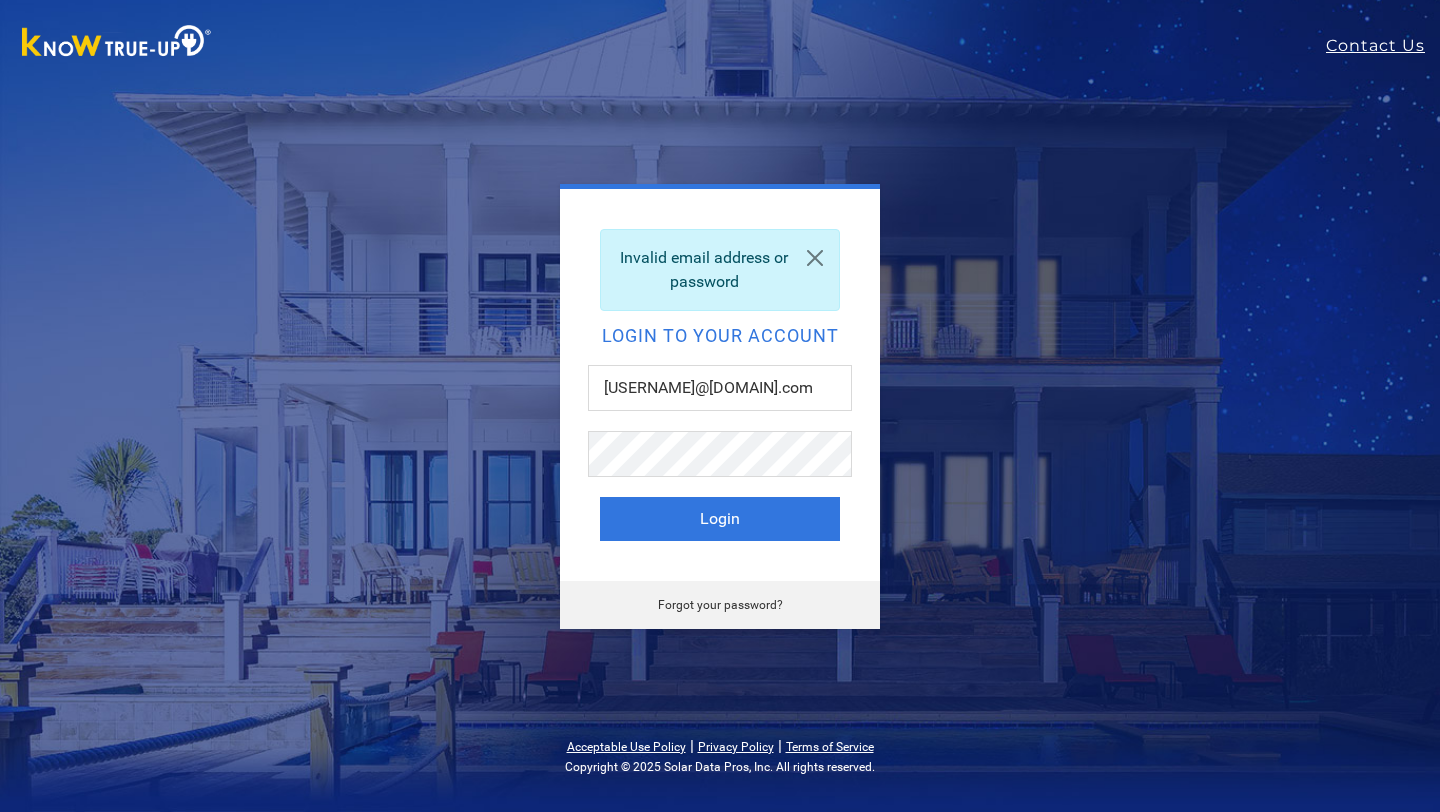 scroll, scrollTop: 0, scrollLeft: 0, axis: both 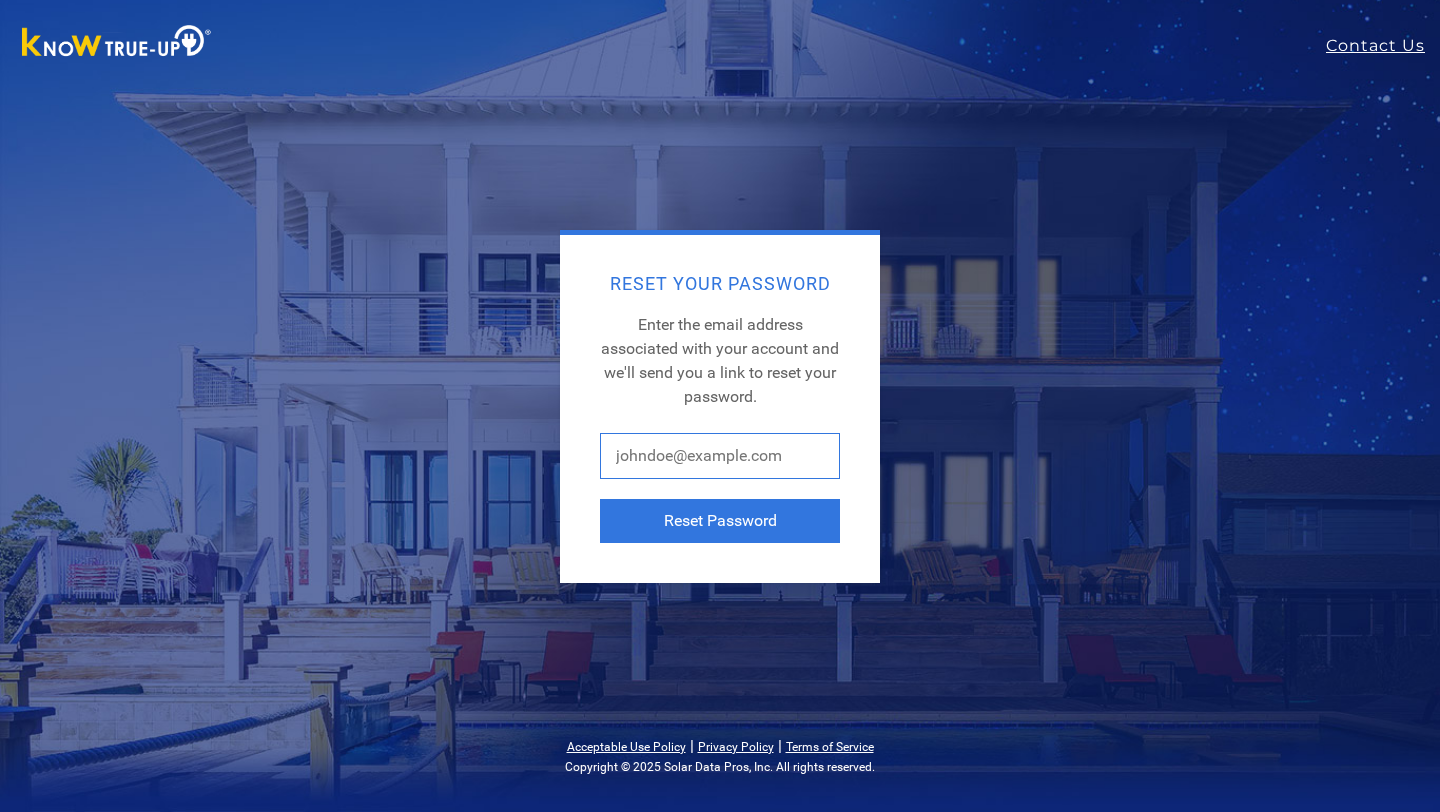 click at bounding box center [720, 456] 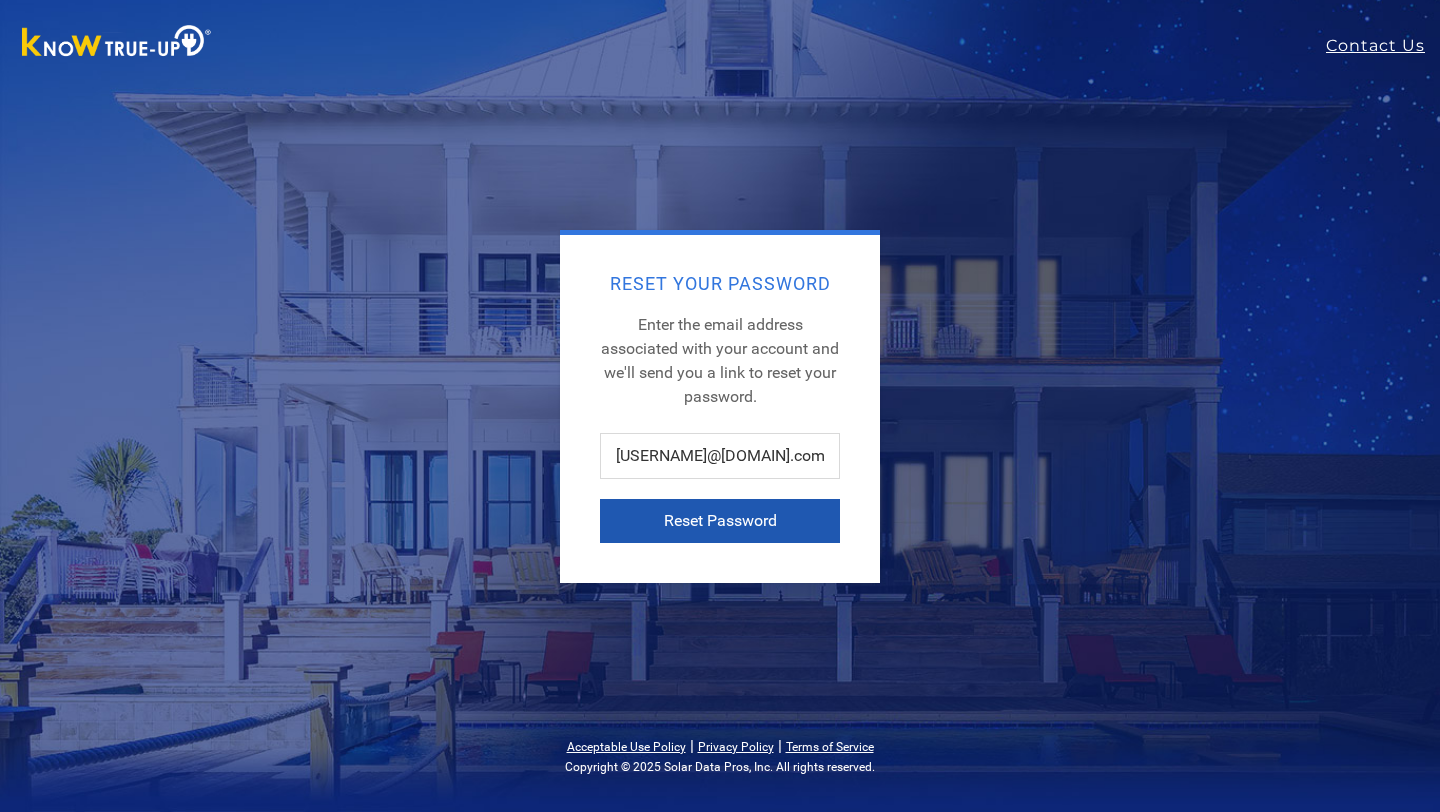 click on "Reset Password" at bounding box center (720, 521) 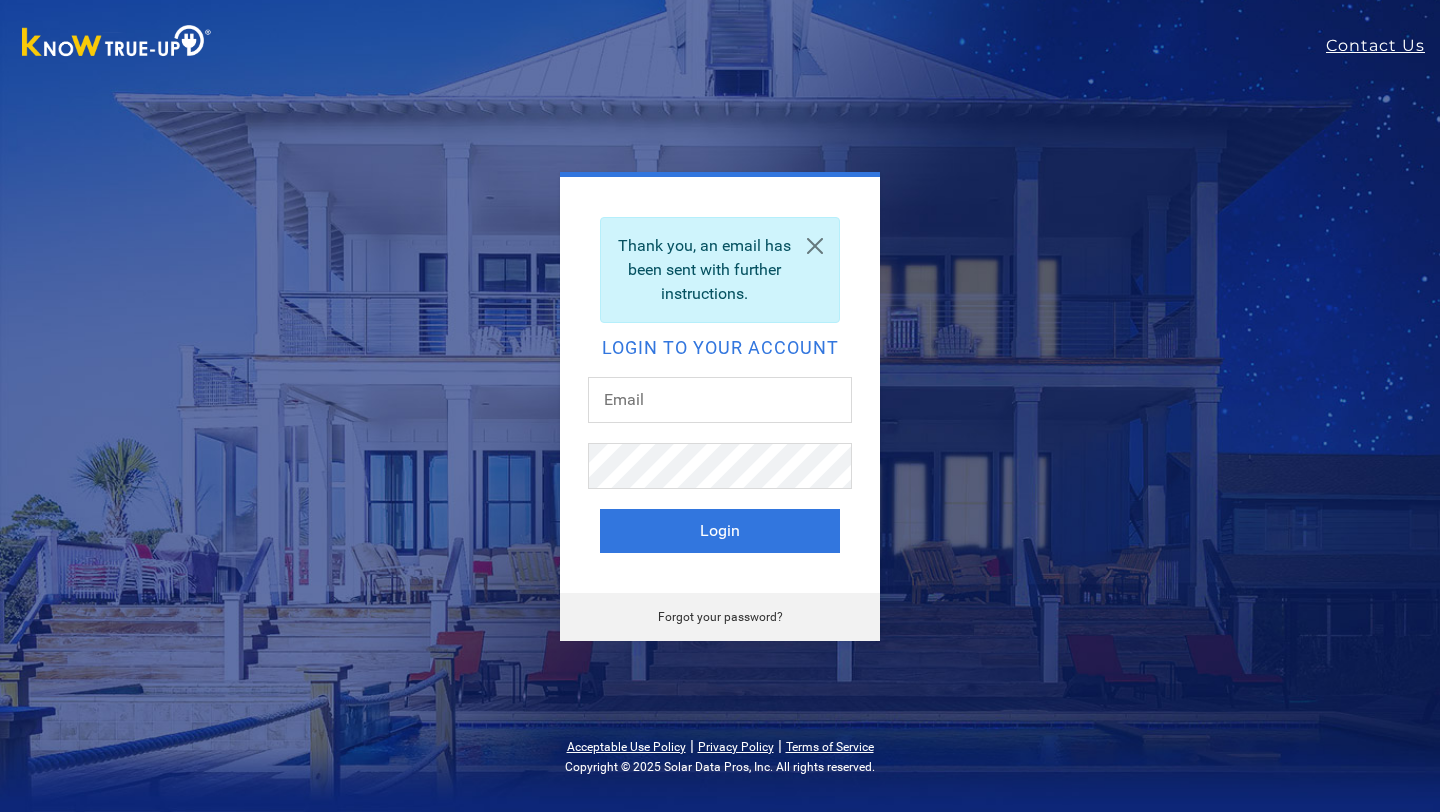 scroll, scrollTop: 0, scrollLeft: 0, axis: both 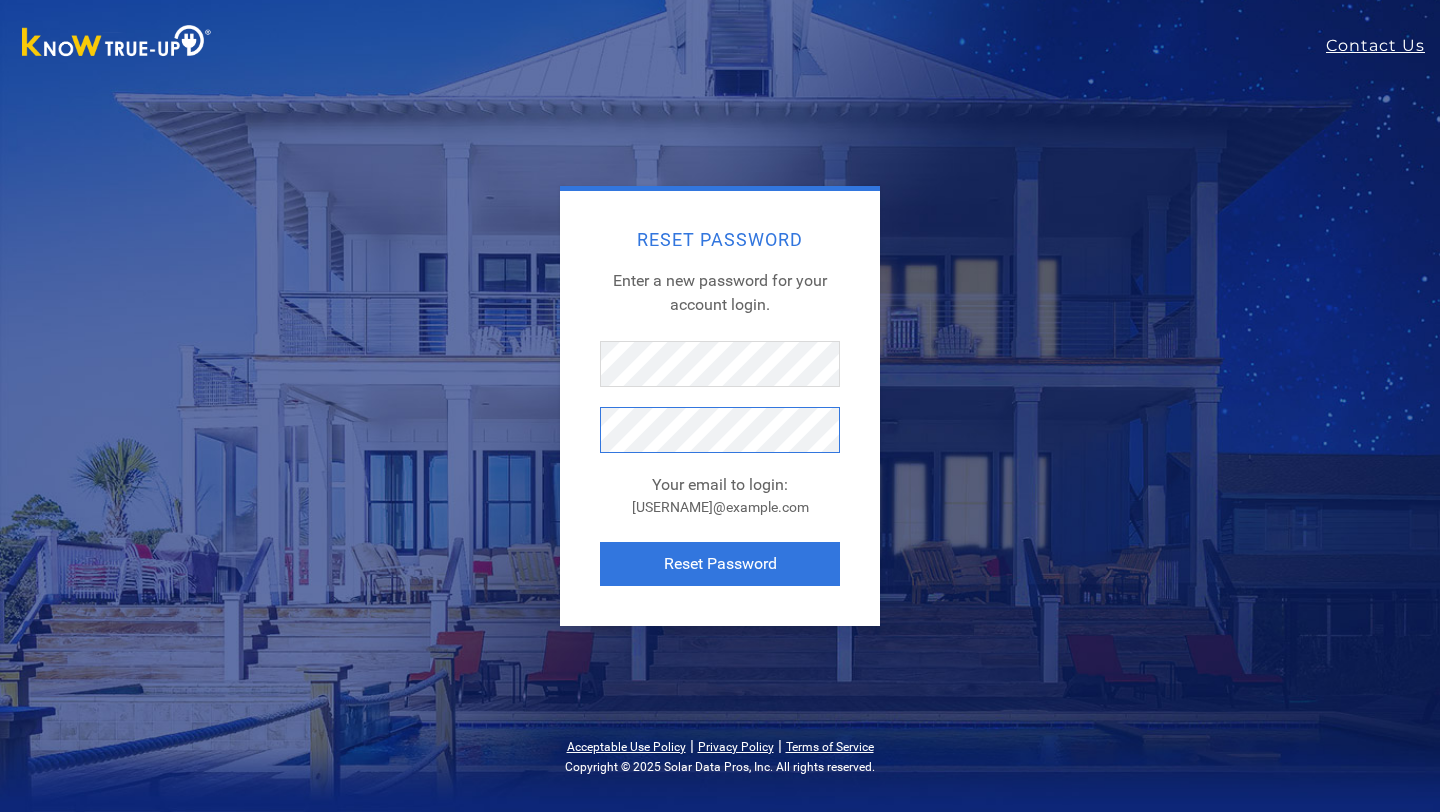 click on "Reset Password" at bounding box center (720, 564) 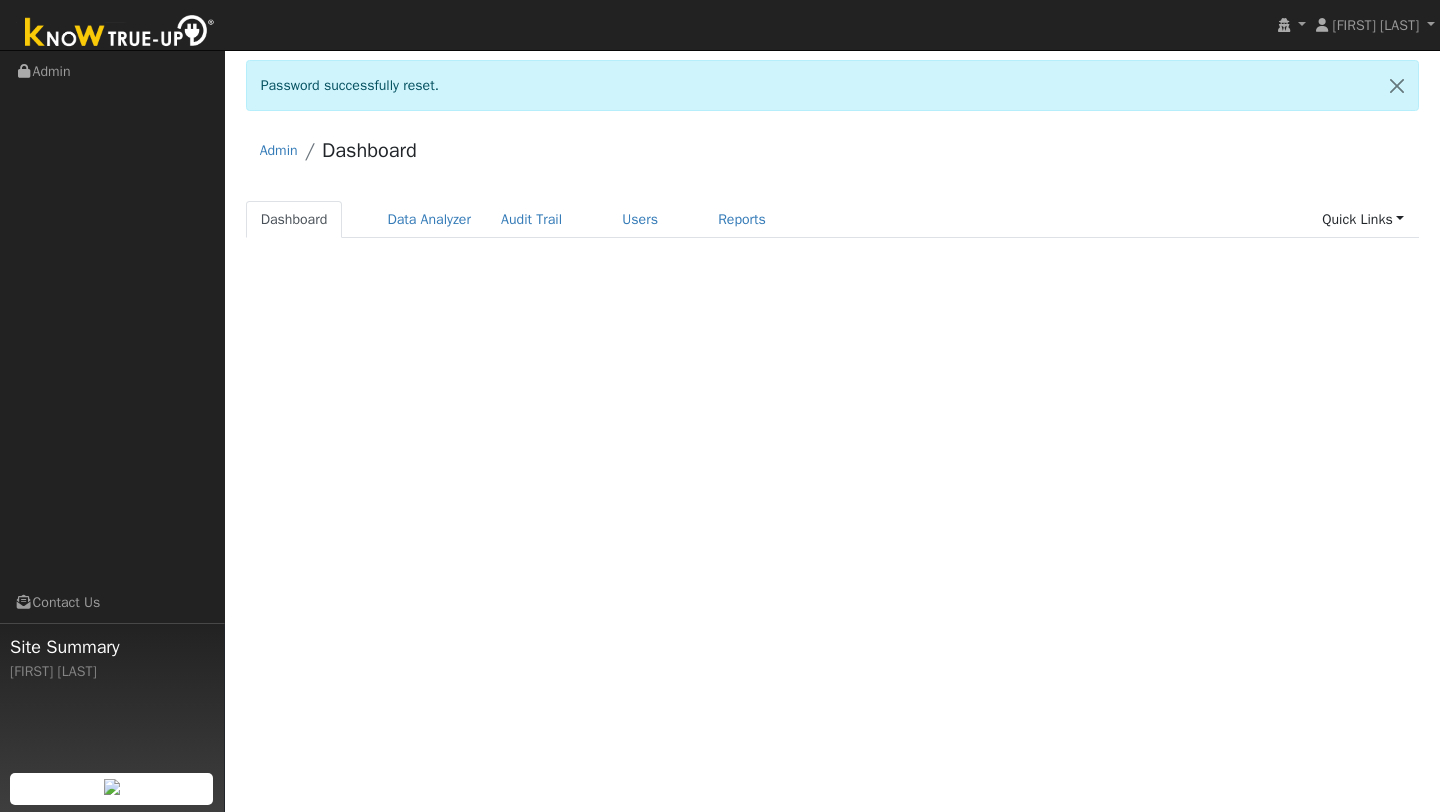 scroll, scrollTop: 0, scrollLeft: 0, axis: both 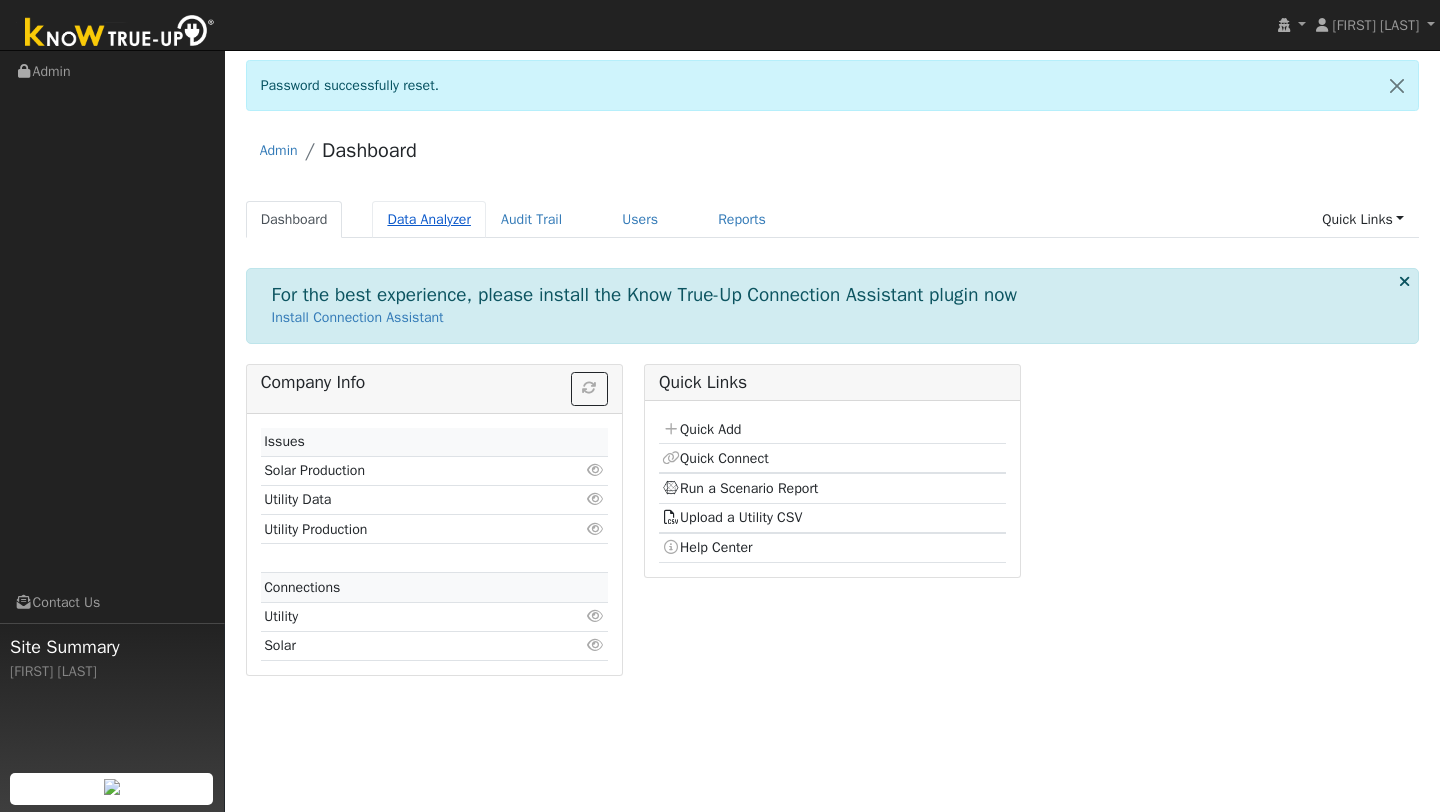 click on "Data Analyzer" at bounding box center (429, 219) 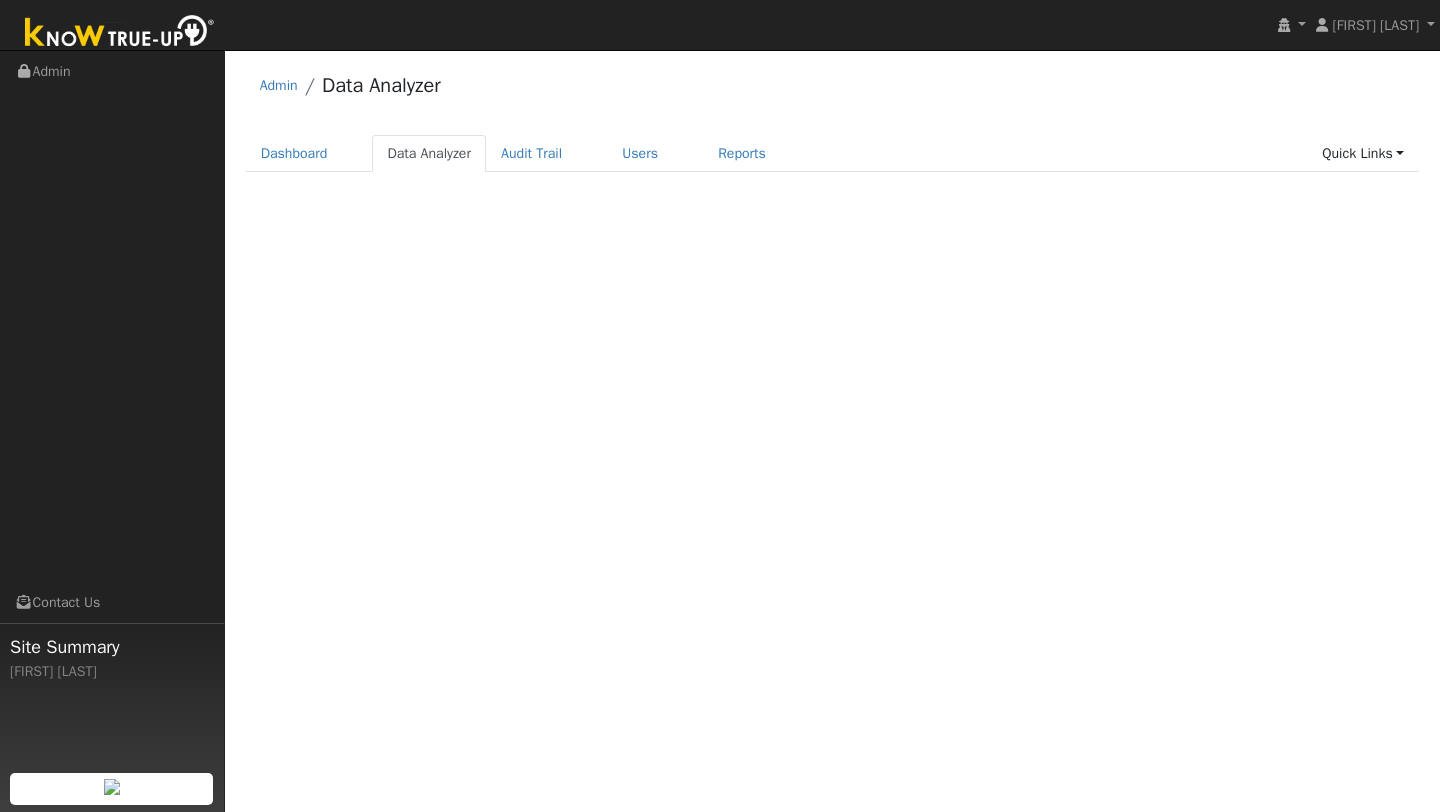 scroll, scrollTop: 0, scrollLeft: 0, axis: both 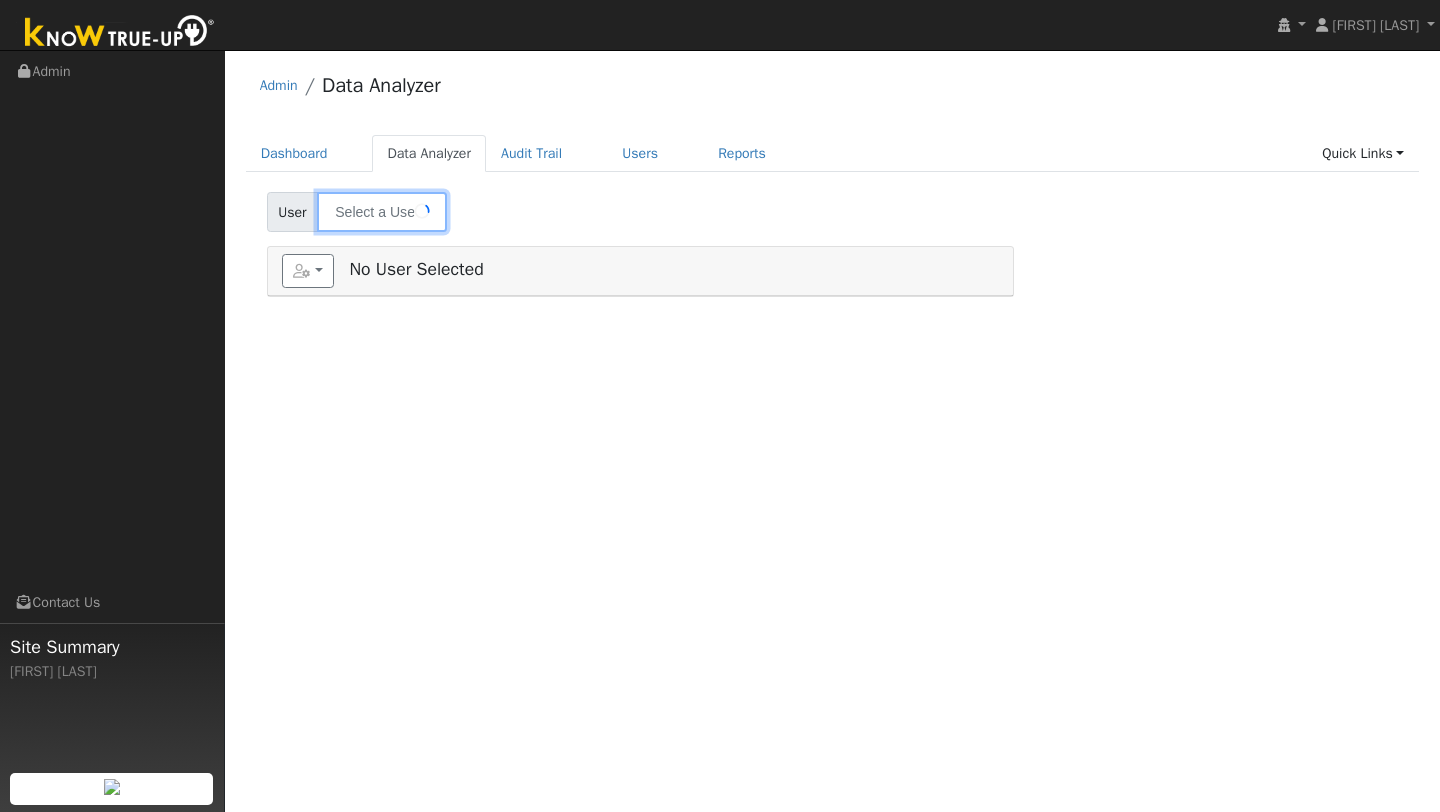 type on "[FIRST] [LAST]" 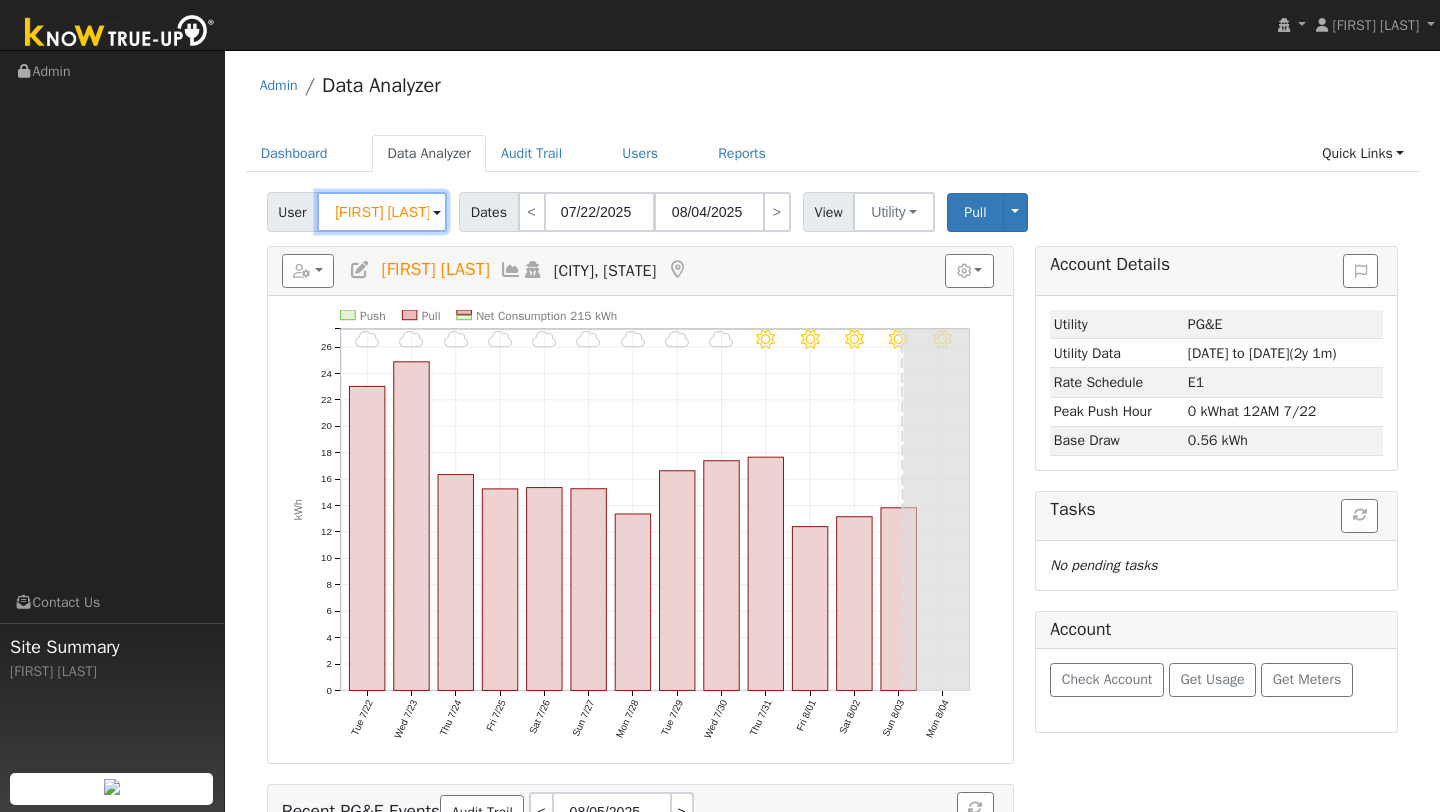 click on "[FIRST] [LAST]" at bounding box center (382, 212) 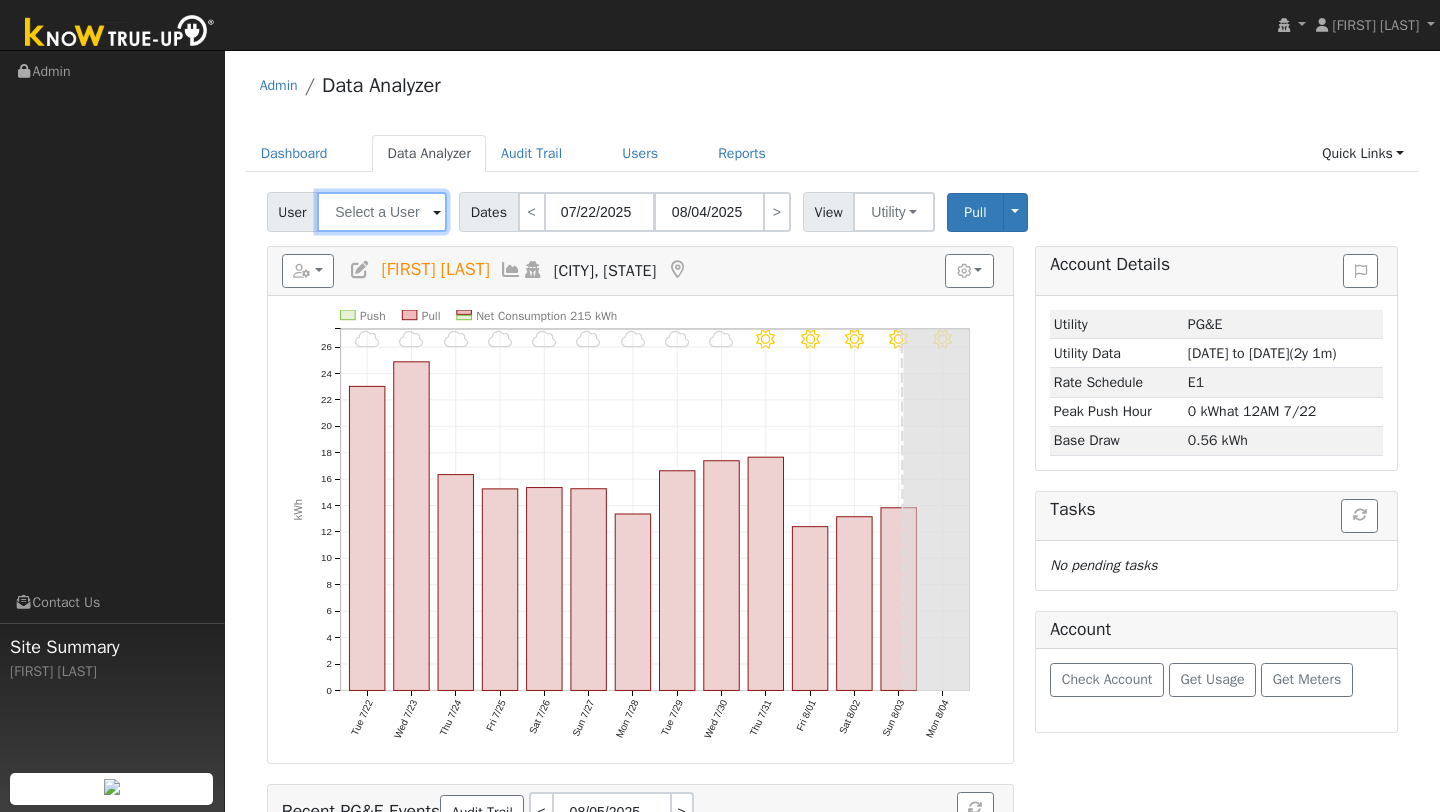 scroll, scrollTop: 0, scrollLeft: 0, axis: both 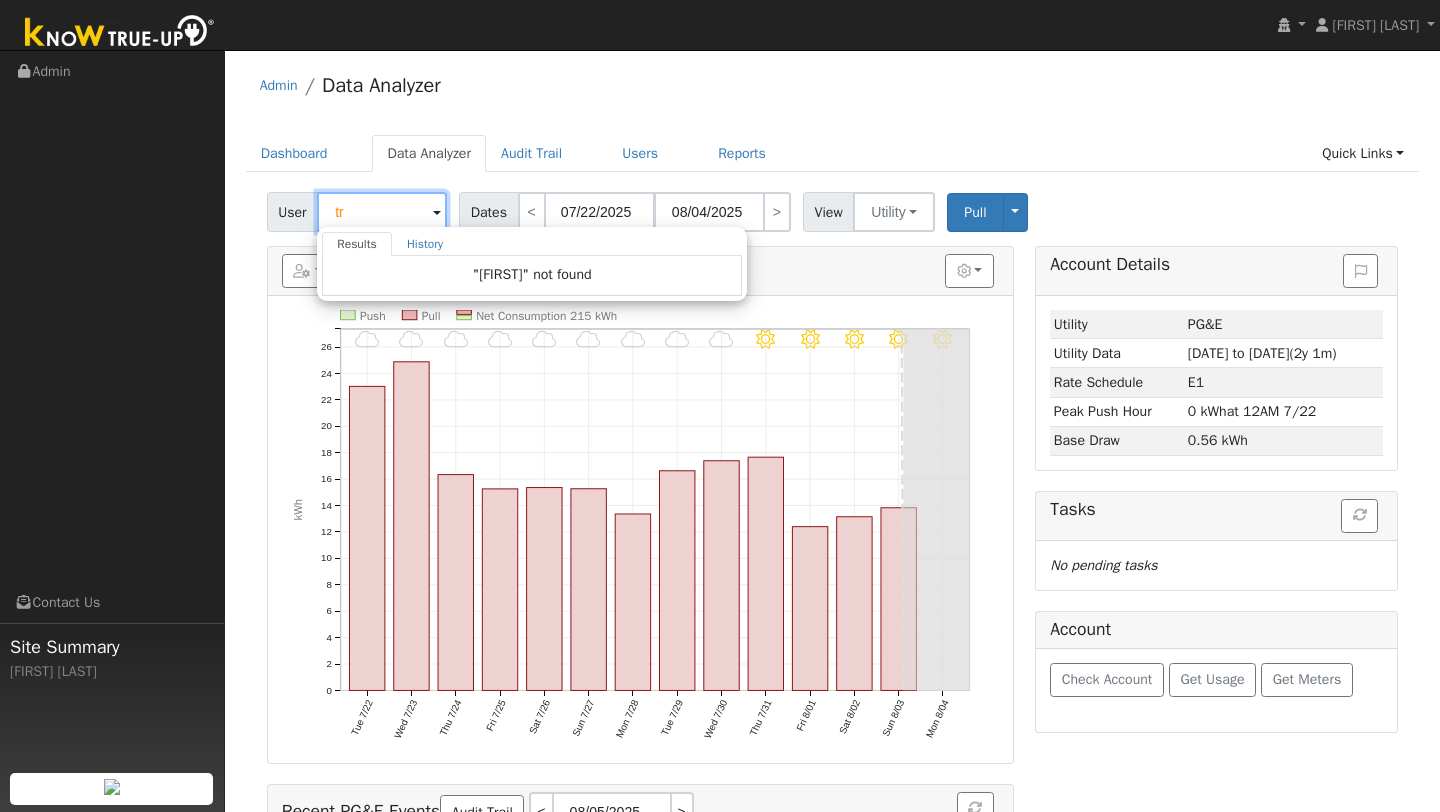 type on "t" 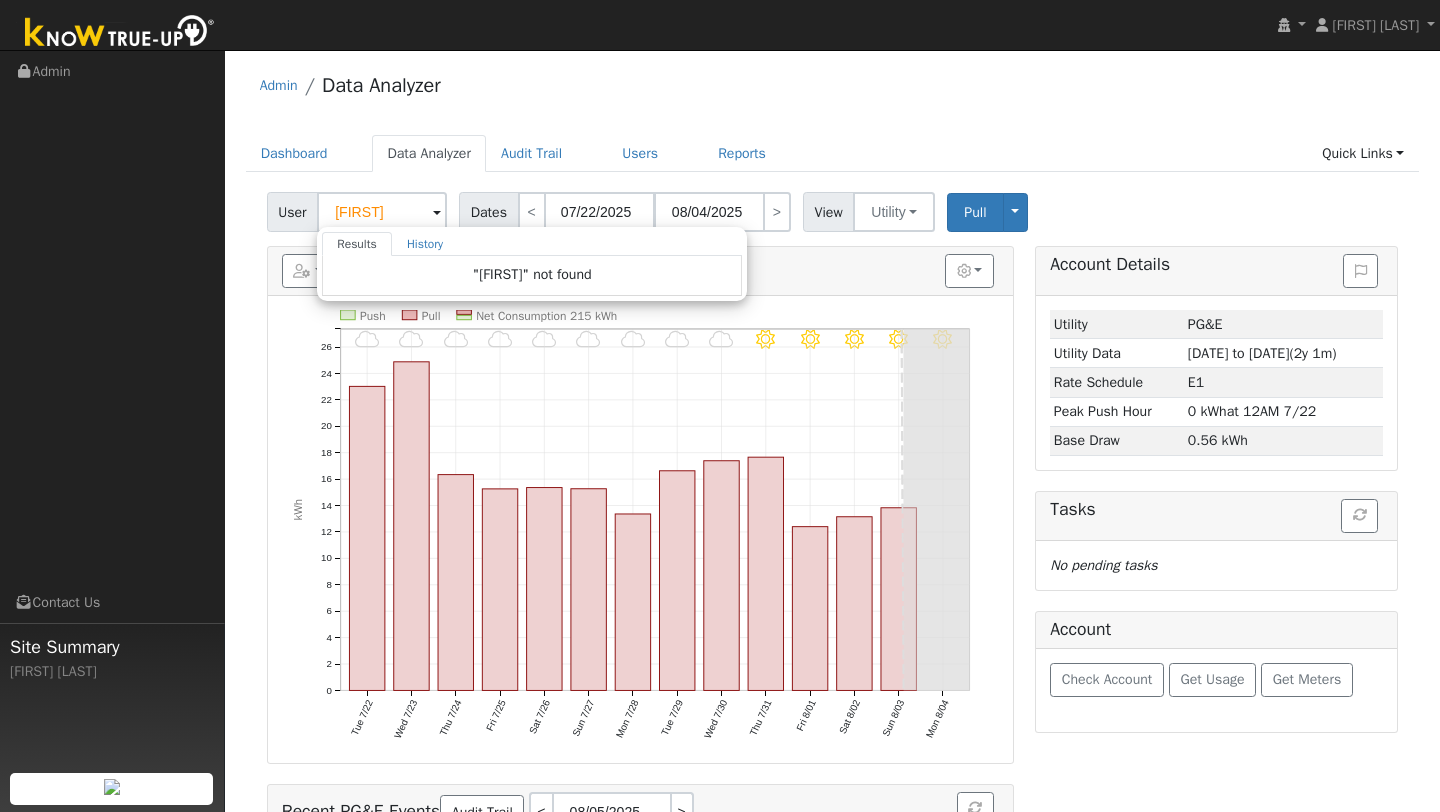 click on "Edit User: New   Select an Ac... New Account Nickname Cancel Create Are you sure you want to create new account 'New Account'?  Back Confirm User Account System Notes Other Management Billing Timeline  Is a Lead [FIRST] [LAST]  * [EMAIL] [PHONE] Enable Access Password Confirm password Email Notifications No Emails No Emails Weekly Emails Monthly Emails Trial Expiration Access Expiration Admin Roles Admin Internal Roles Account Manager Salesperson Manager Manager Stats  Account Nickname [STREET] [STREET] [CITY] [STATE] [ZIP] Stats  Solar Install Date Solar PTO Date True-Up Start Date Requested Utility Requested Inverter System Size (kW) Storage Size (kWh) Notes  Note Flag: Dates < [DATE] [DATE] >   New  My notes Search Date User Flag Comment None Account Managers Type None Manager Sales Other  Primary Add Name Type Primary Actions Labels  Label Name Owner Shared Cancel Save Are you sure you want to assign a different owner? You will no longer be able to edit it.  Back" at bounding box center [832, 587] 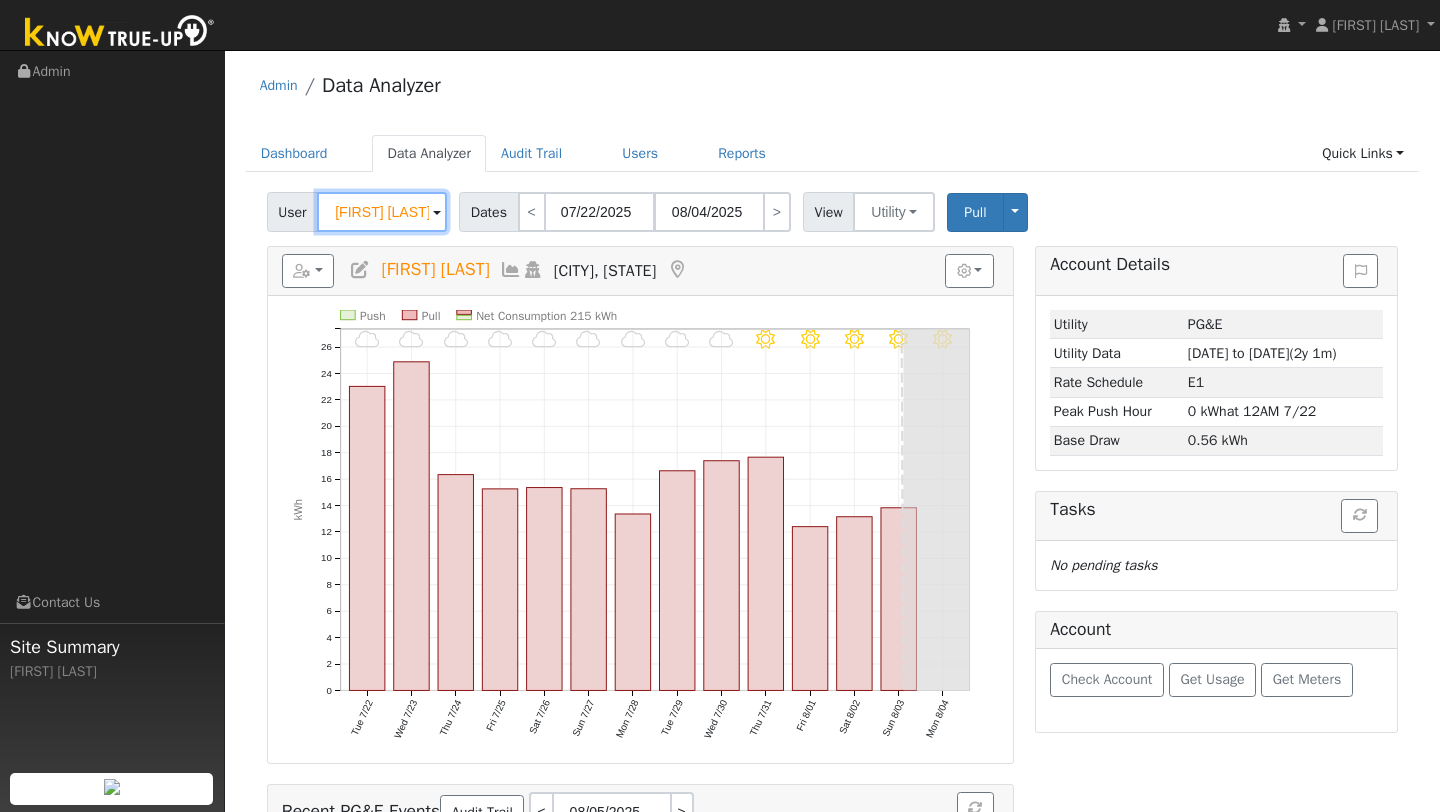 click on "[FIRST] [LAST]" at bounding box center (382, 212) 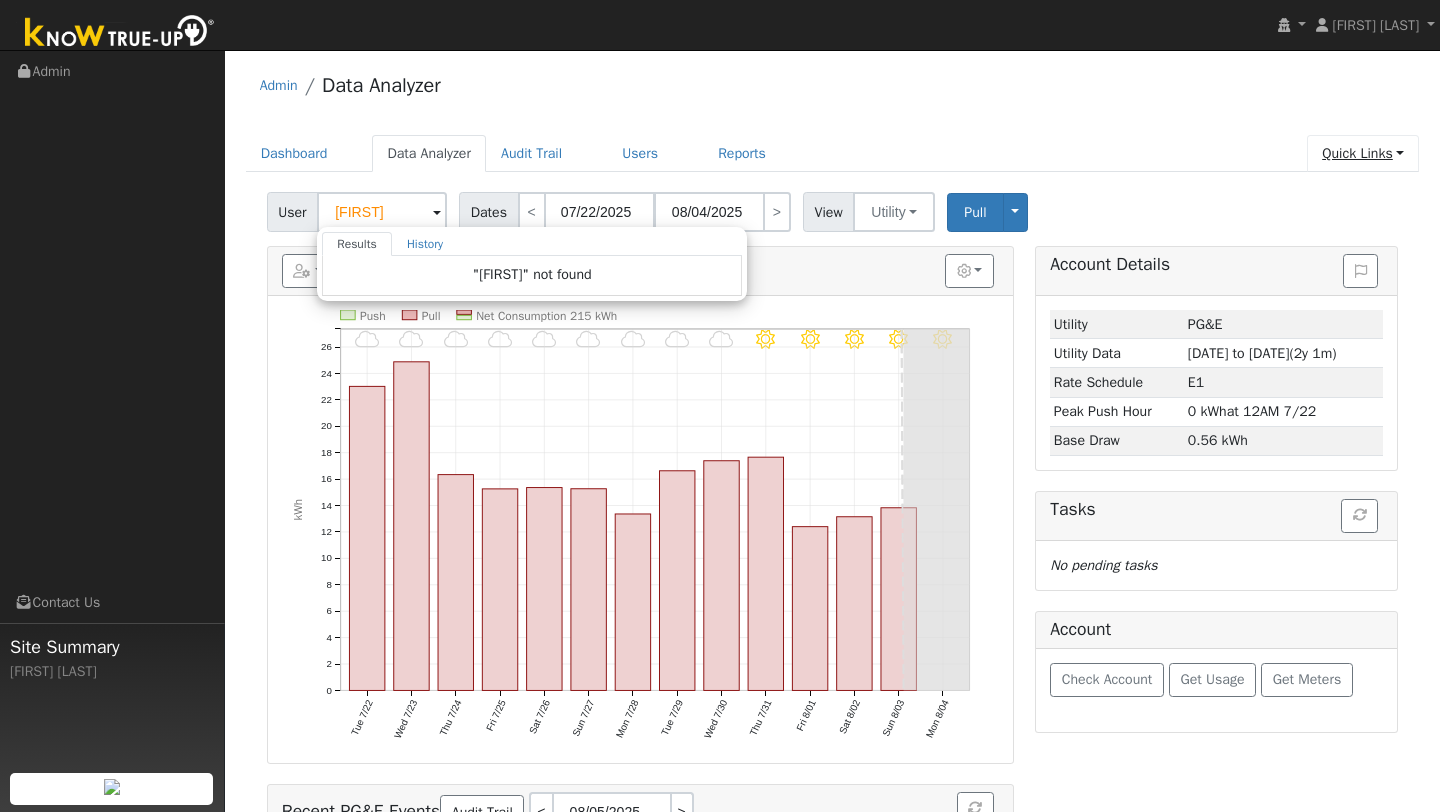 click on "Quick Links" at bounding box center [1363, 153] 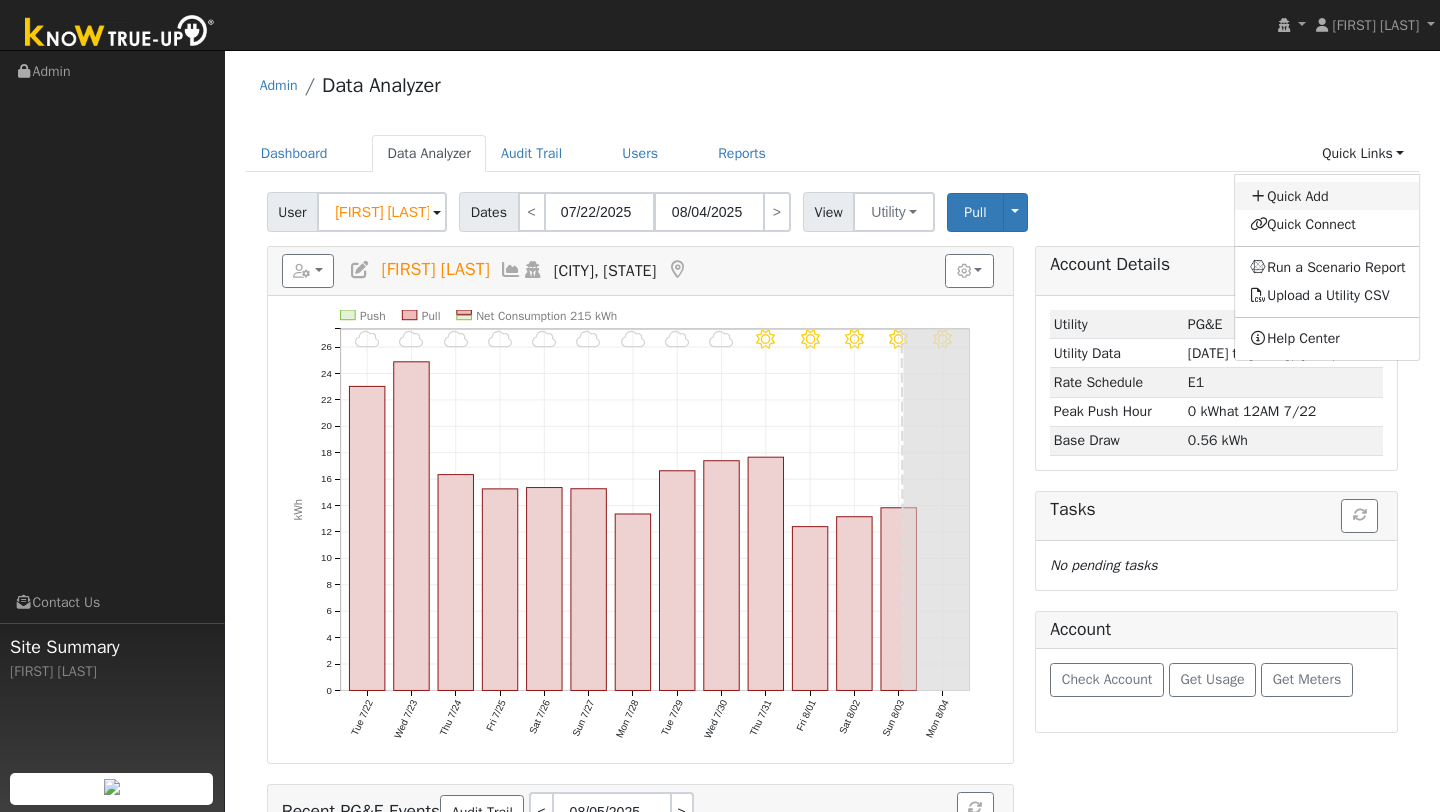 click on "Quick Add" at bounding box center (1328, 196) 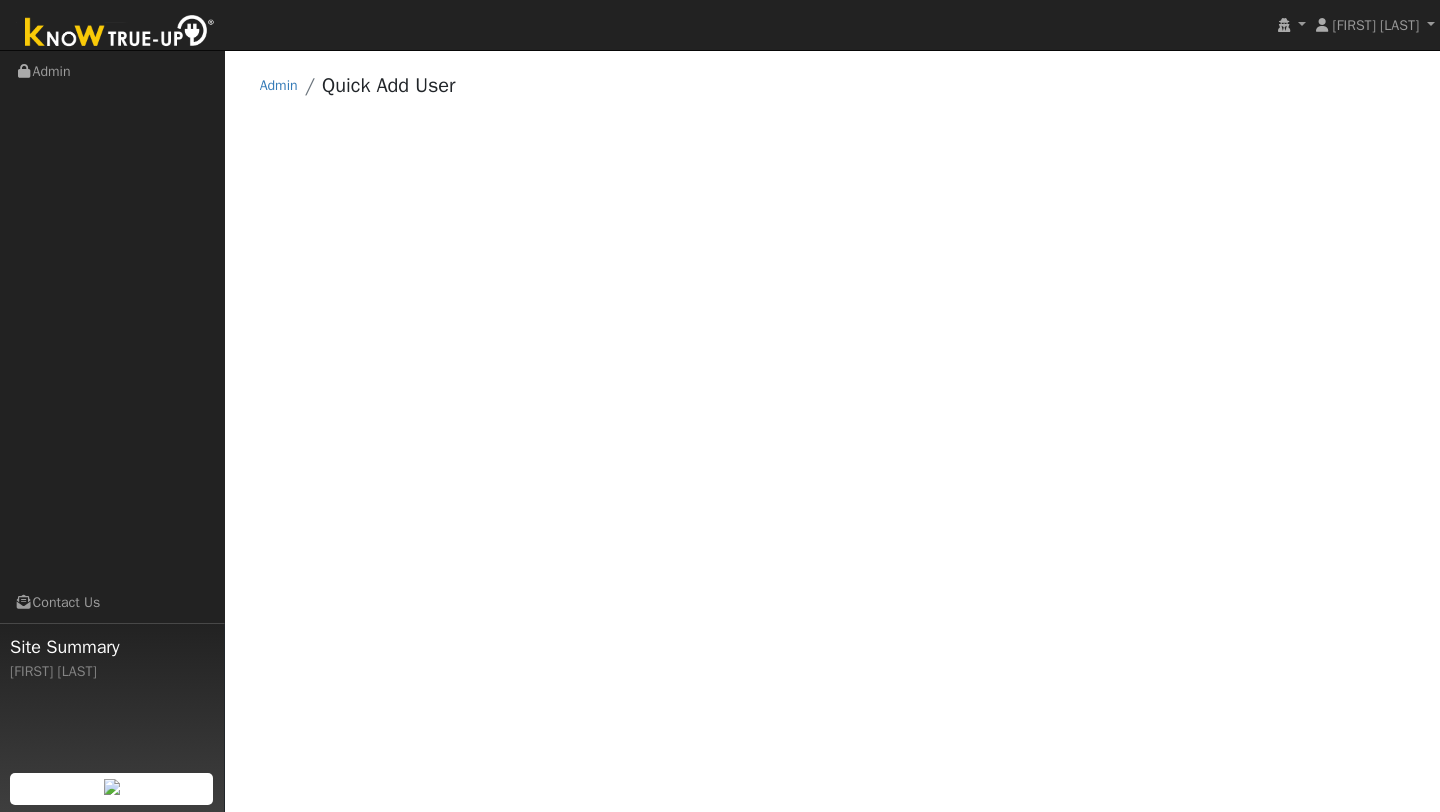 scroll, scrollTop: 0, scrollLeft: 0, axis: both 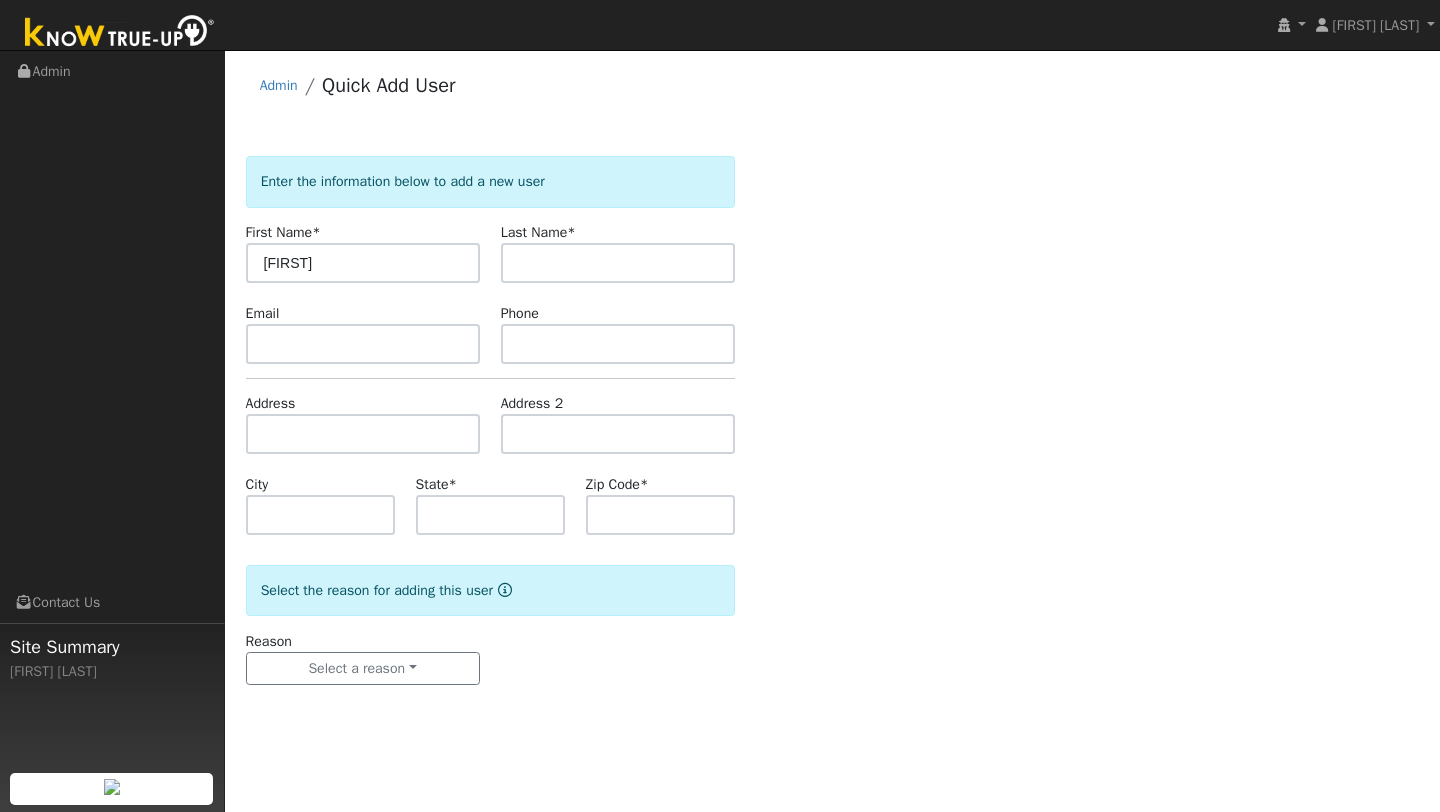 type on "[FIRST]" 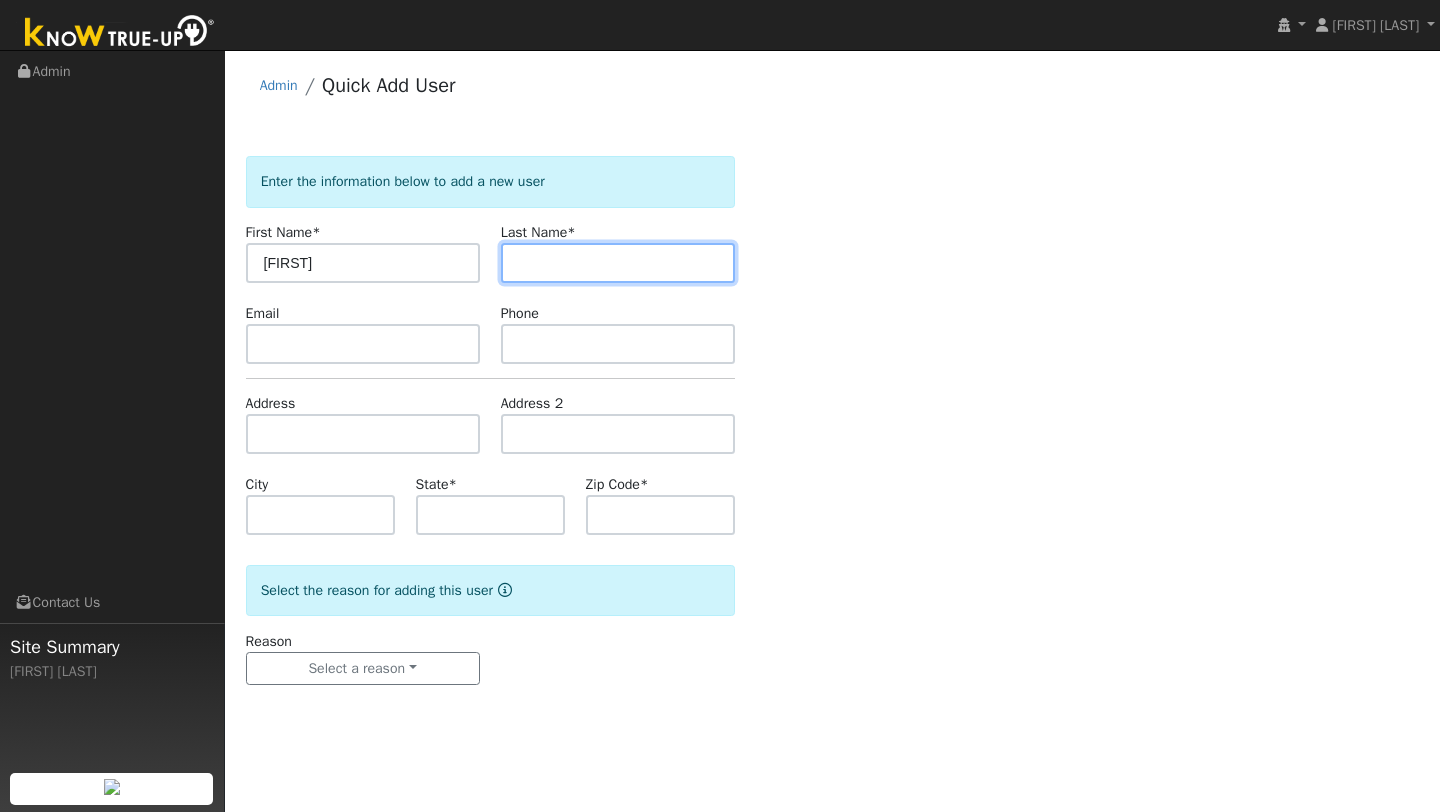click at bounding box center (618, 263) 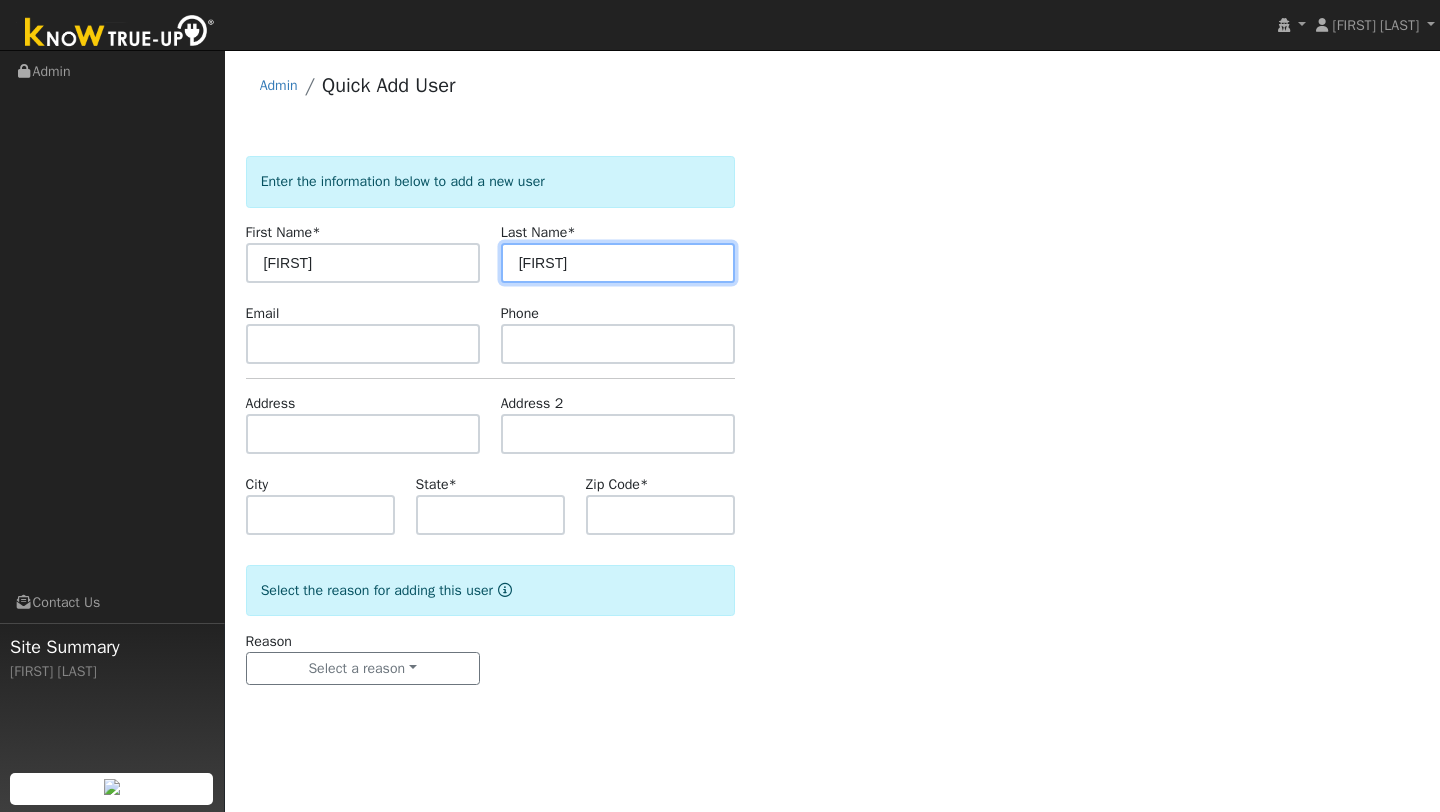 type on "[FIRST]" 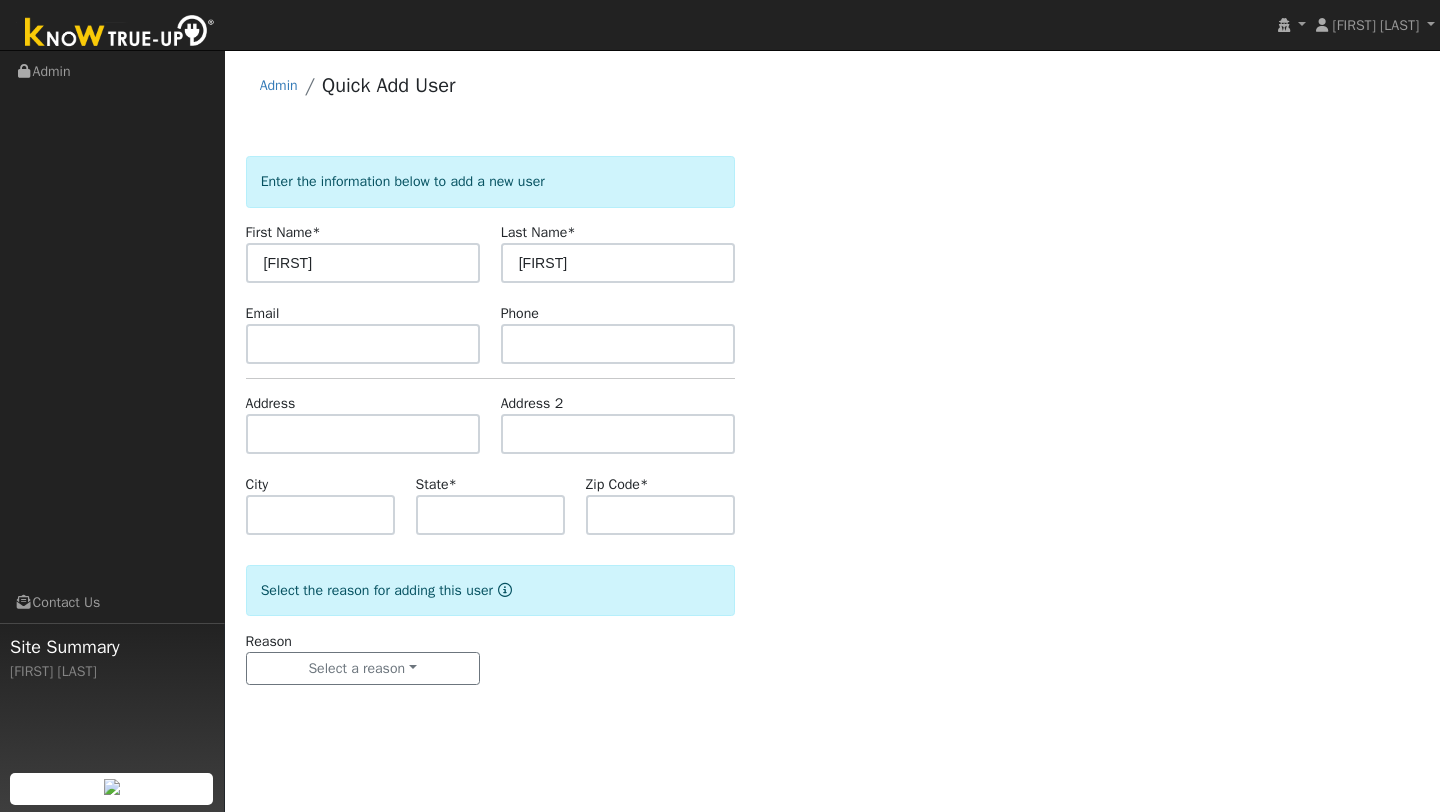 click on "Enter the information below to add a new user First Name  * [FIRST] Last Name  * [LAST] Email [EMAIL] Phone [PHONE] Address Address 2 City State  * Zip Code  *  Select the reason for adding this user  Reason Select a reason New lead New customer adding solar New customer has solar Settings Salesperson Requested Utility Requested Inverter Enable Access Email Notifications No Emails No Emails Weekly Emails Monthly Emails" 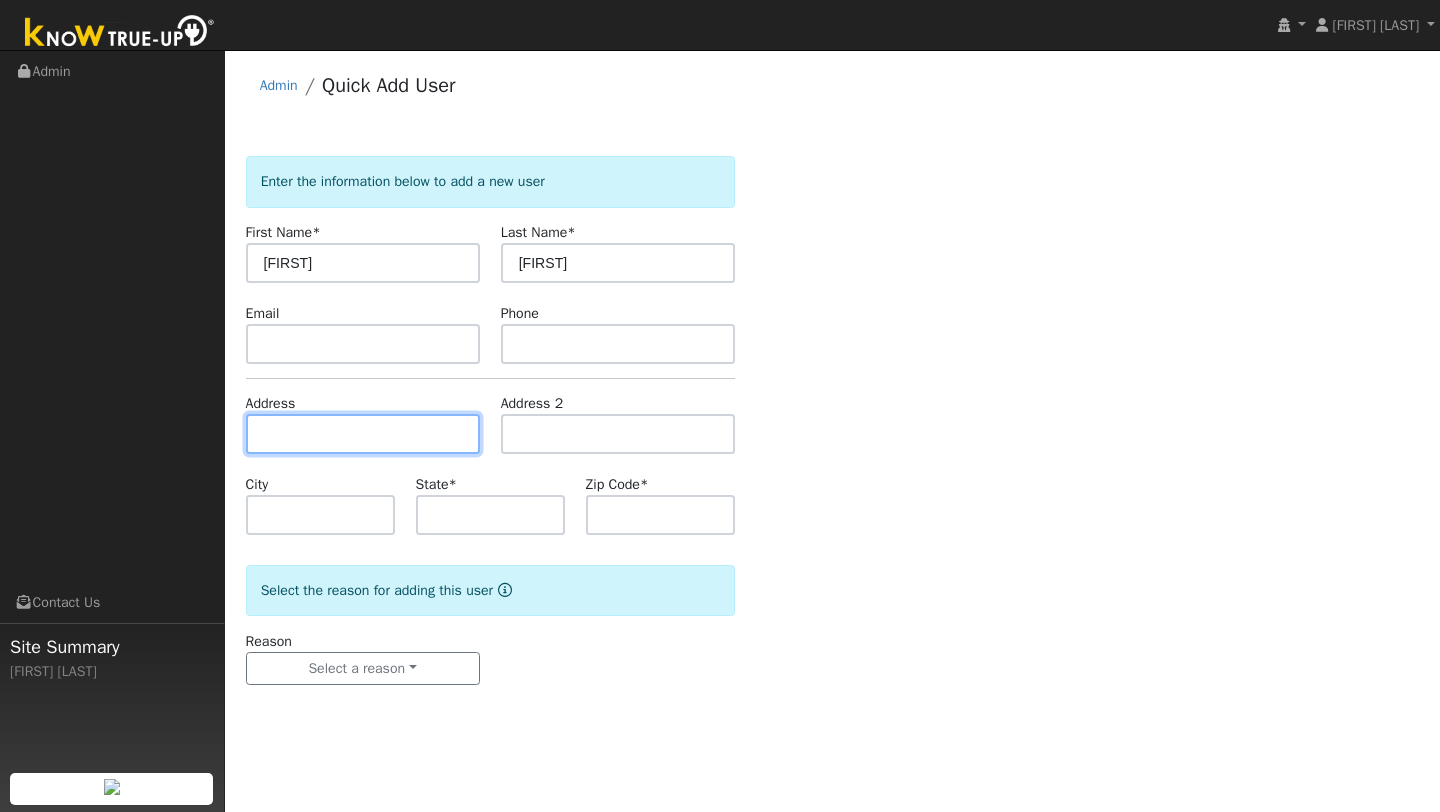 click at bounding box center (363, 434) 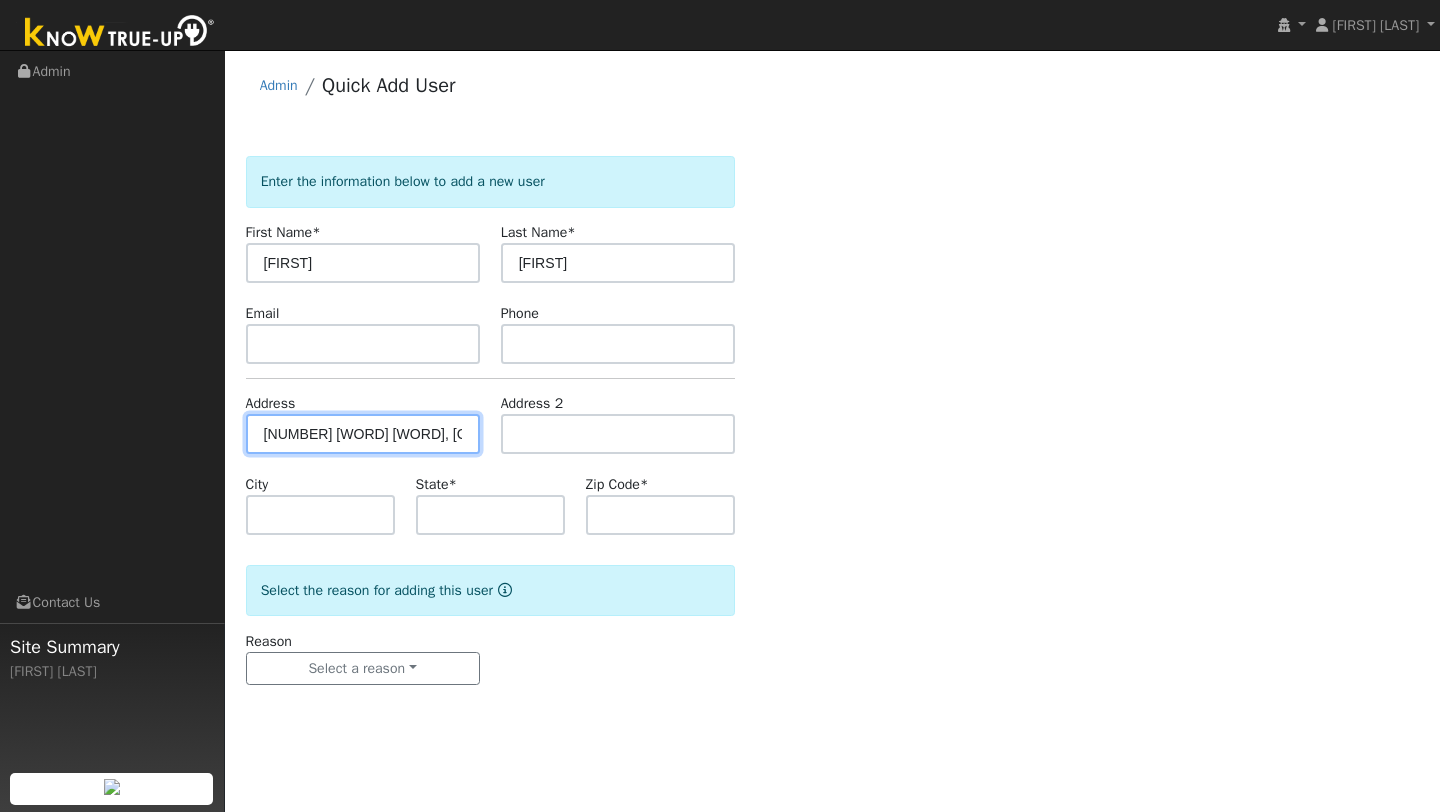 type on "[NUMBER] [WORD] [WORD]" 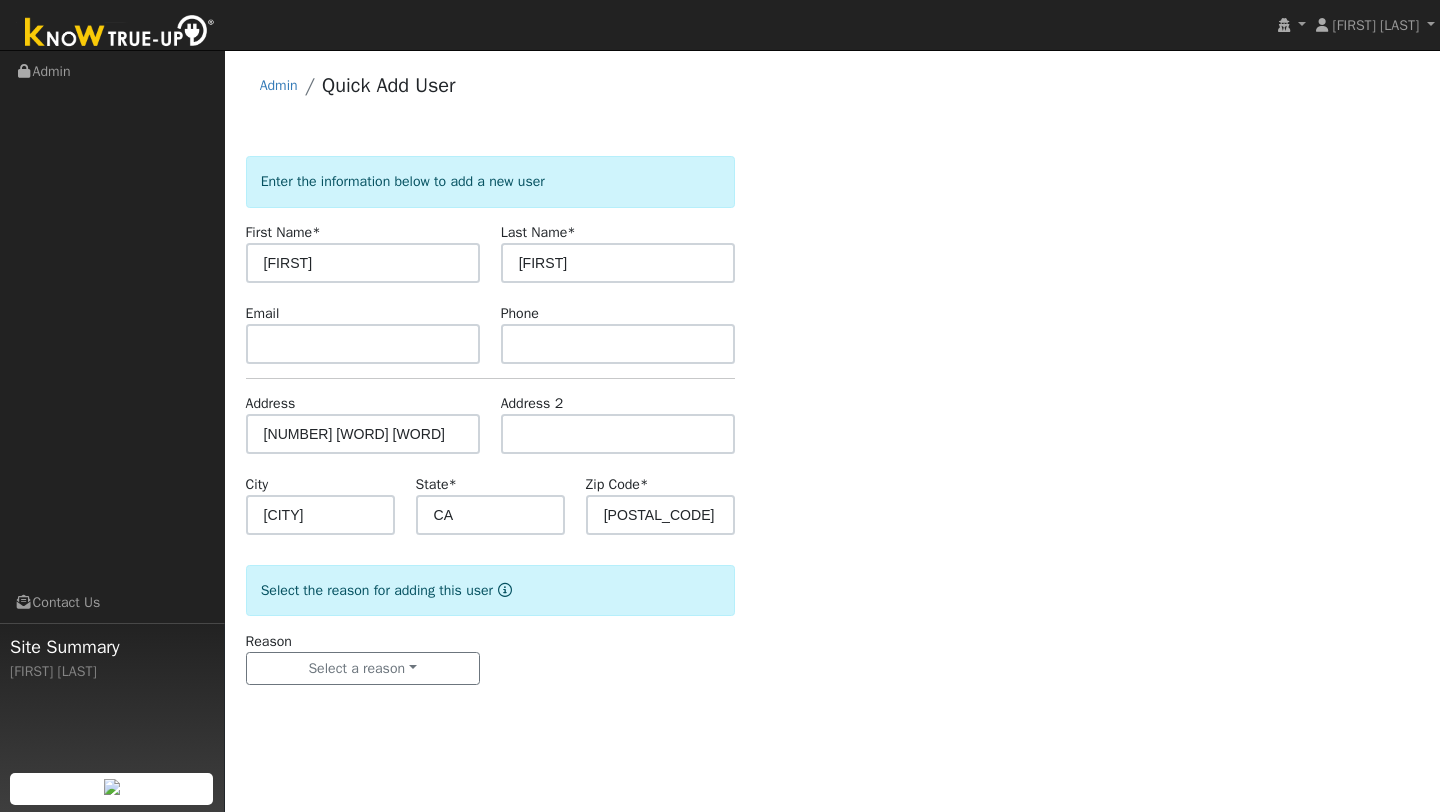 click on "Enter the information below to add a new user First Name  * [FIRST] Last Name  * [LAST] Email [EMAIL] Phone [PHONE] Address [NUMBER] [STREET] [WORD] Address 2 City [CITY] State  * [STATE] Zip Code  * [POSTAL_CODE]  Select the reason for adding this user  Reason Select a reason New lead New customer adding solar New customer has solar Settings Salesperson Requested Utility Requested Inverter Enable Access Email Notifications No Emails No Emails Weekly Emails Monthly Emails" 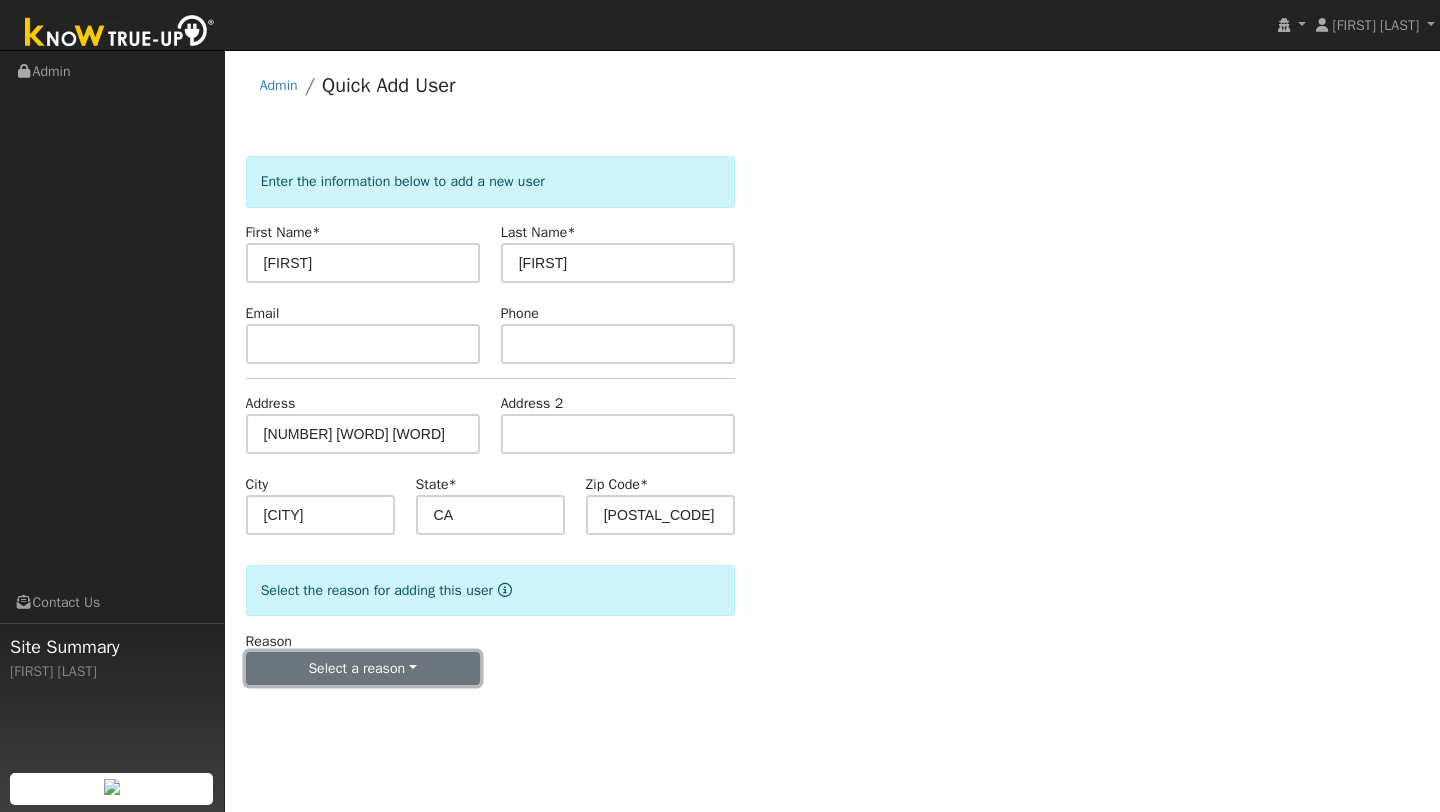 click on "Select a reason" at bounding box center [363, 669] 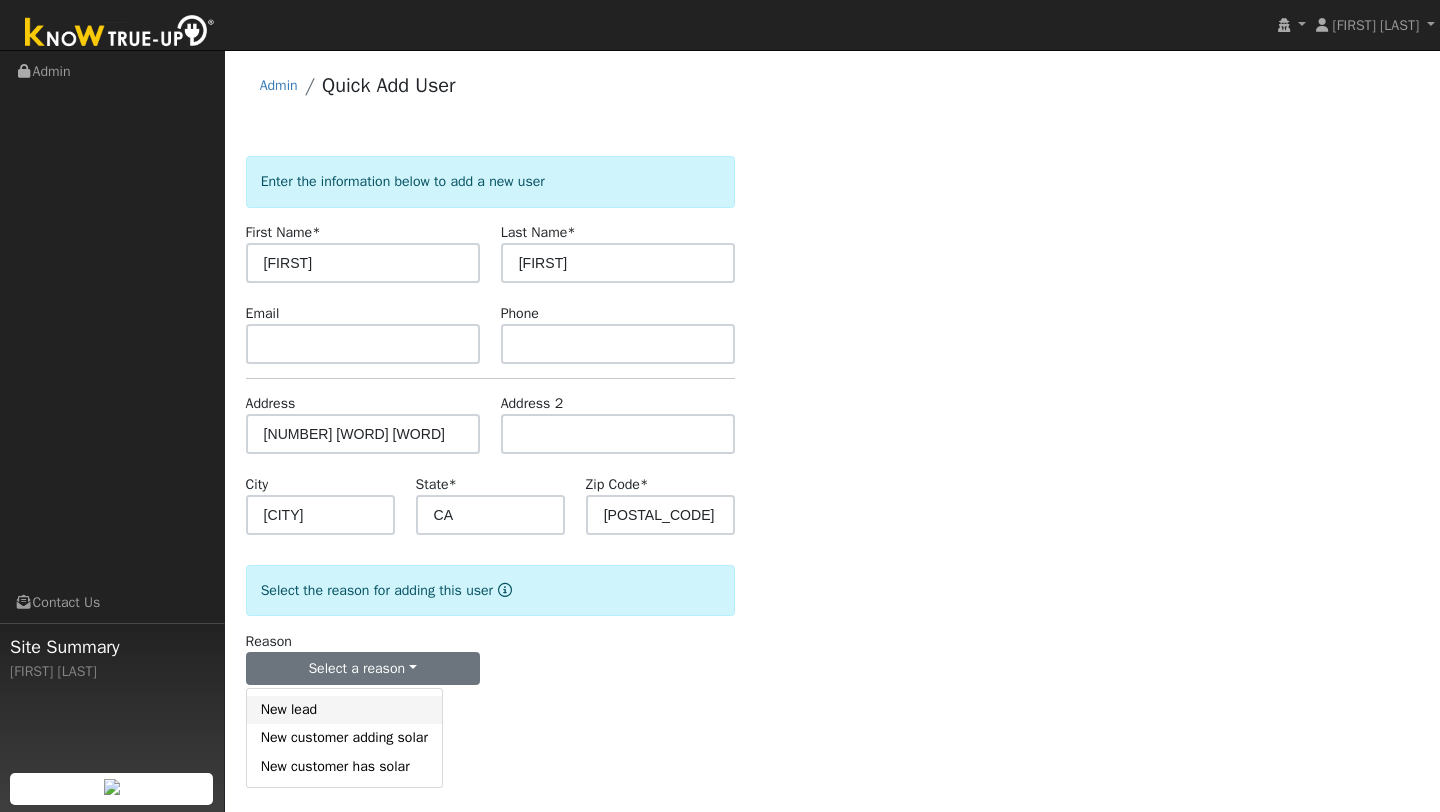 click on "New lead" at bounding box center [344, 710] 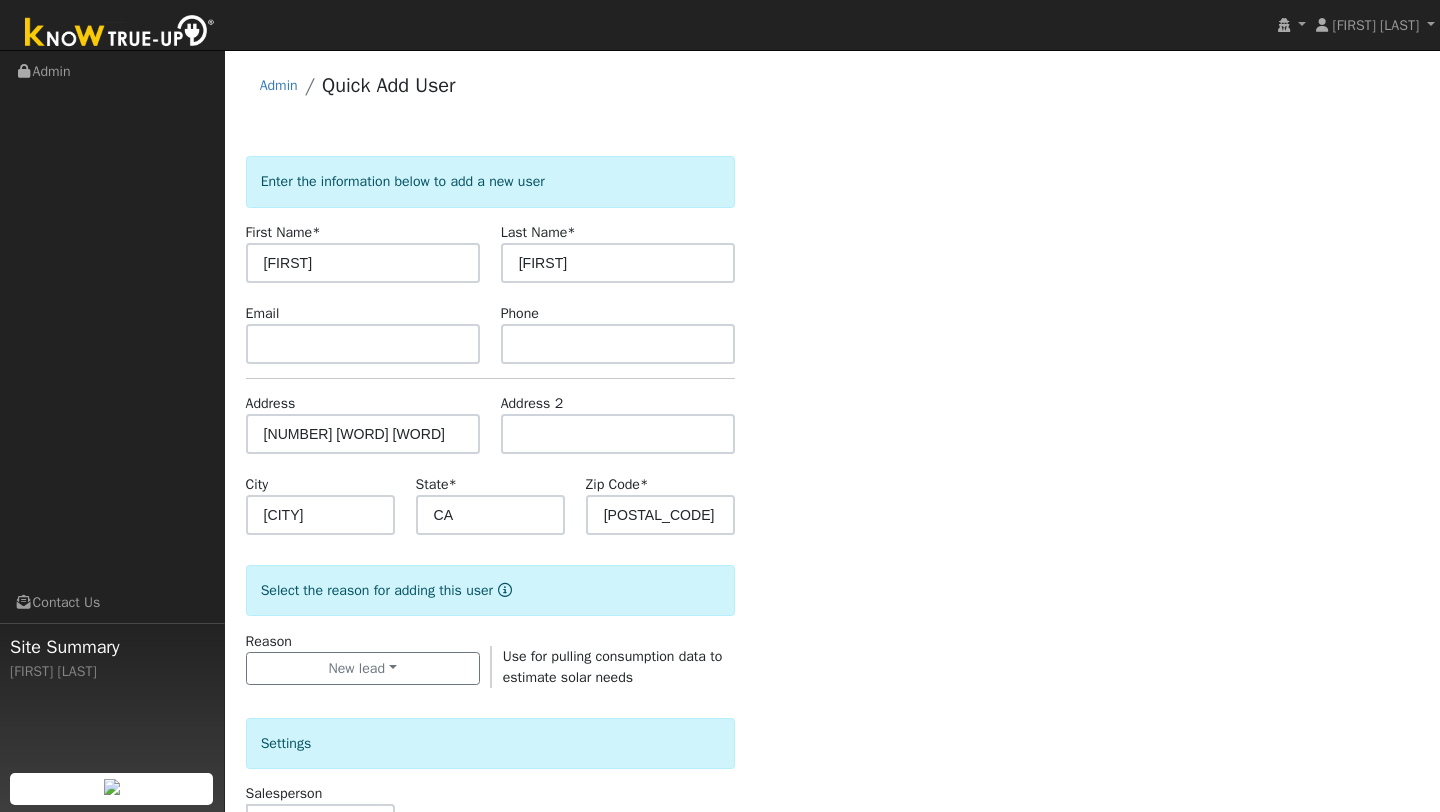 scroll, scrollTop: 483, scrollLeft: 0, axis: vertical 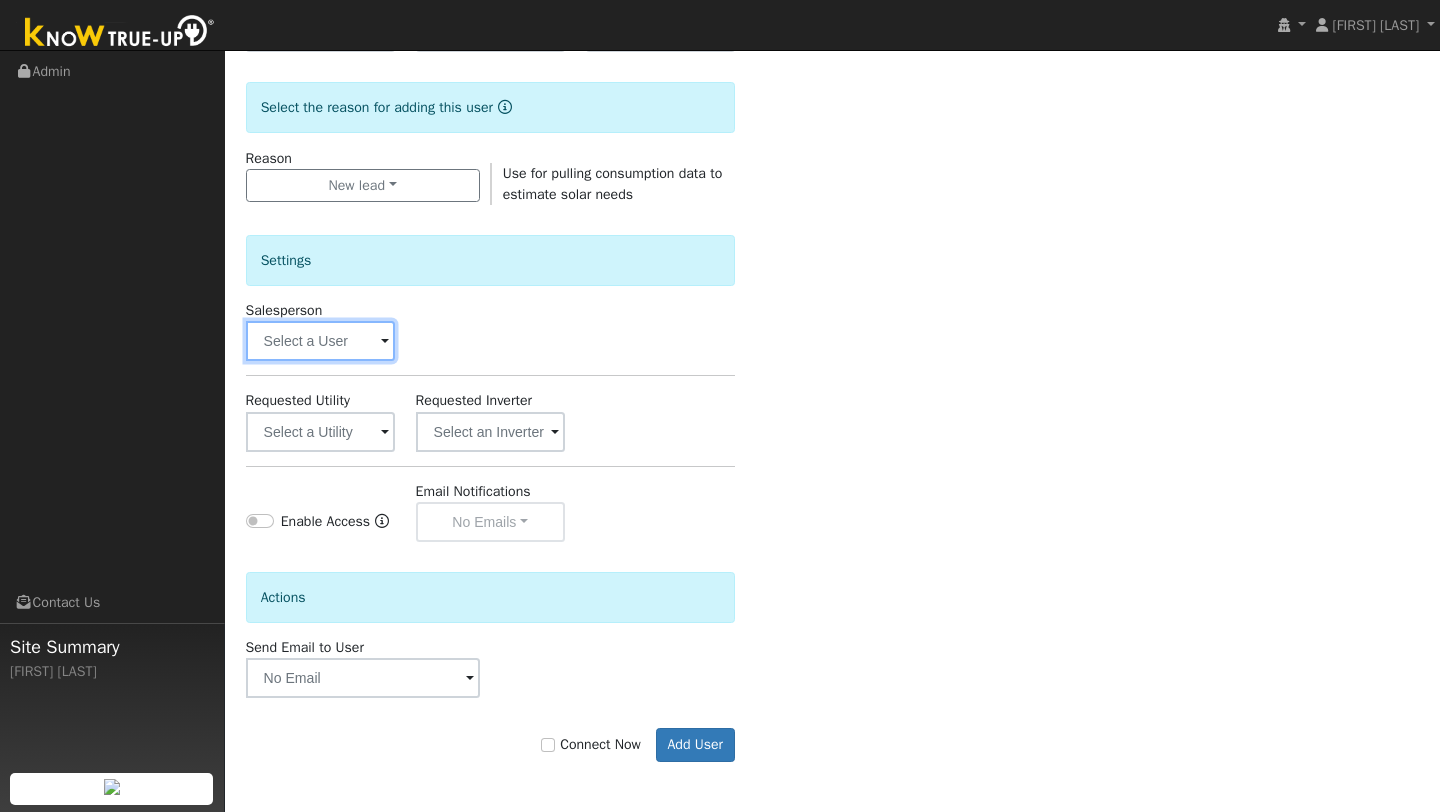 click at bounding box center (320, 341) 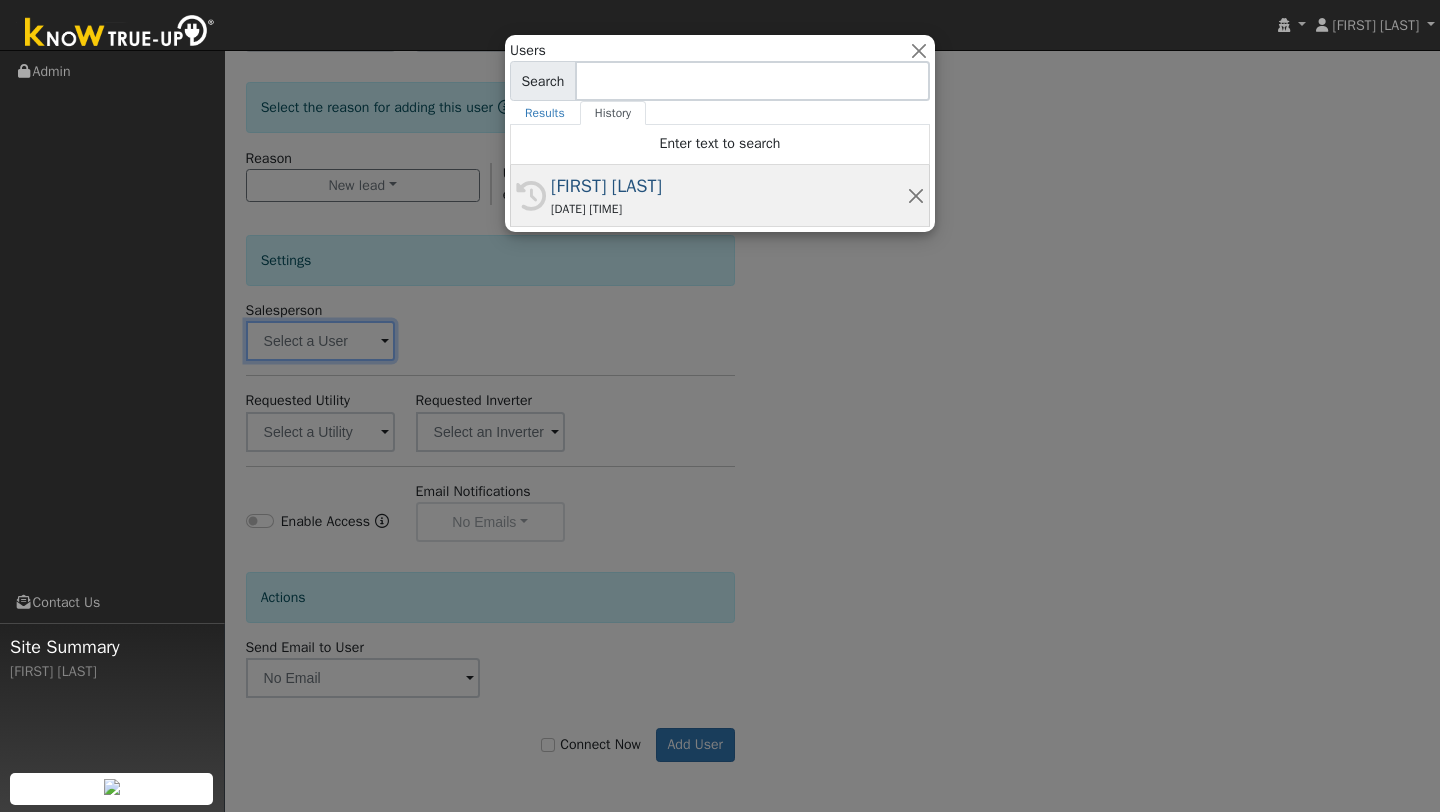 click on "[FIRST] [LAST]" at bounding box center [729, 186] 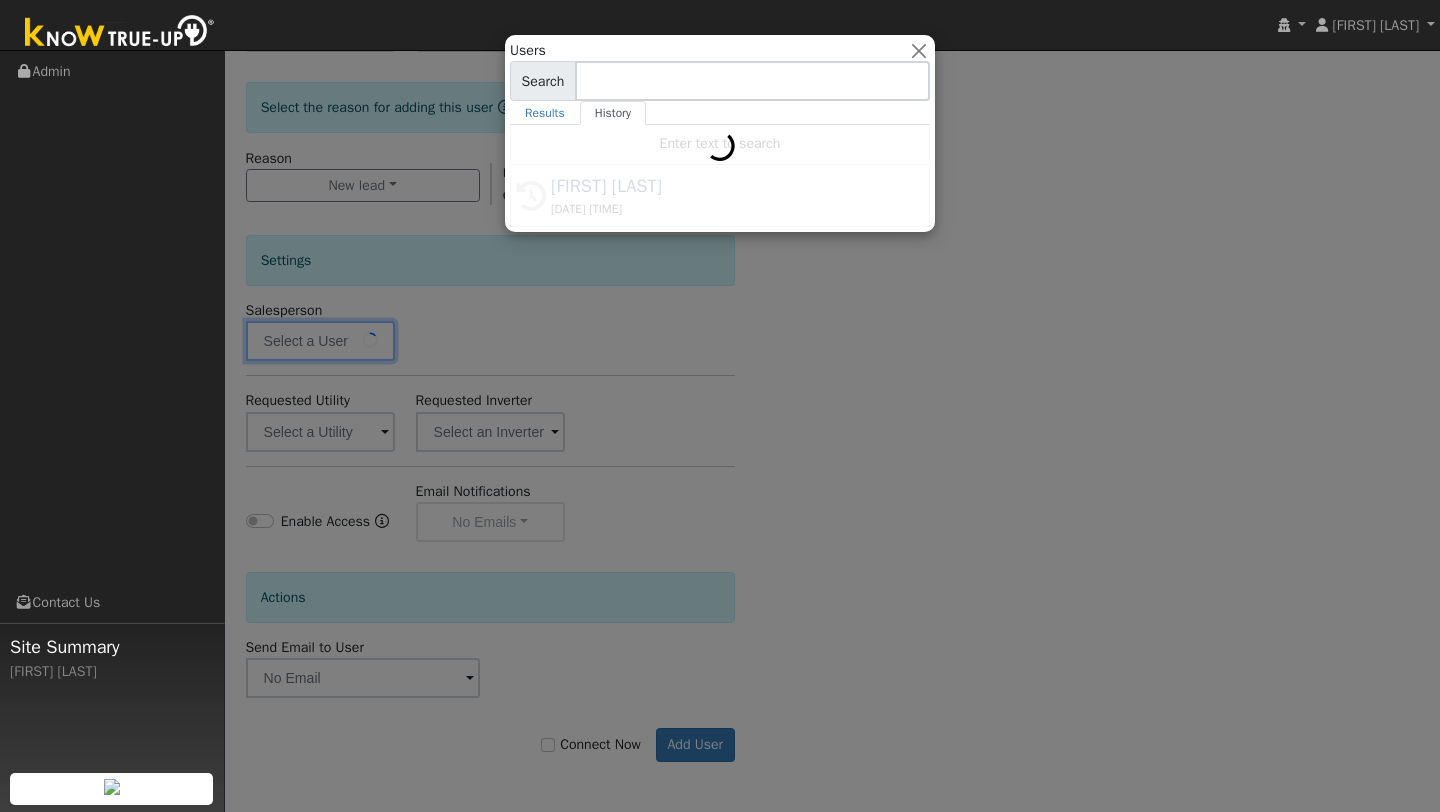 type on "[FIRST] [LAST]" 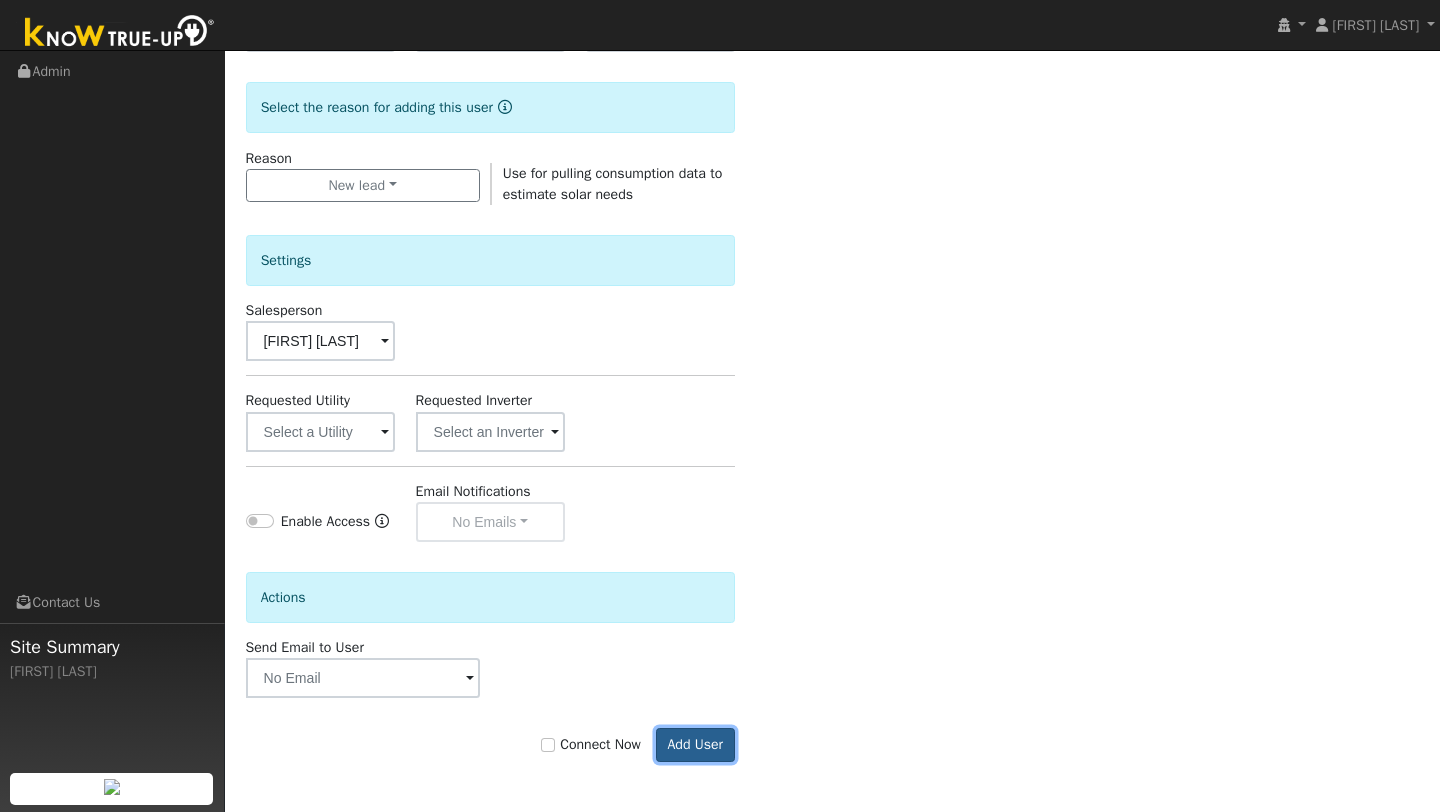 click on "Add User" at bounding box center (695, 745) 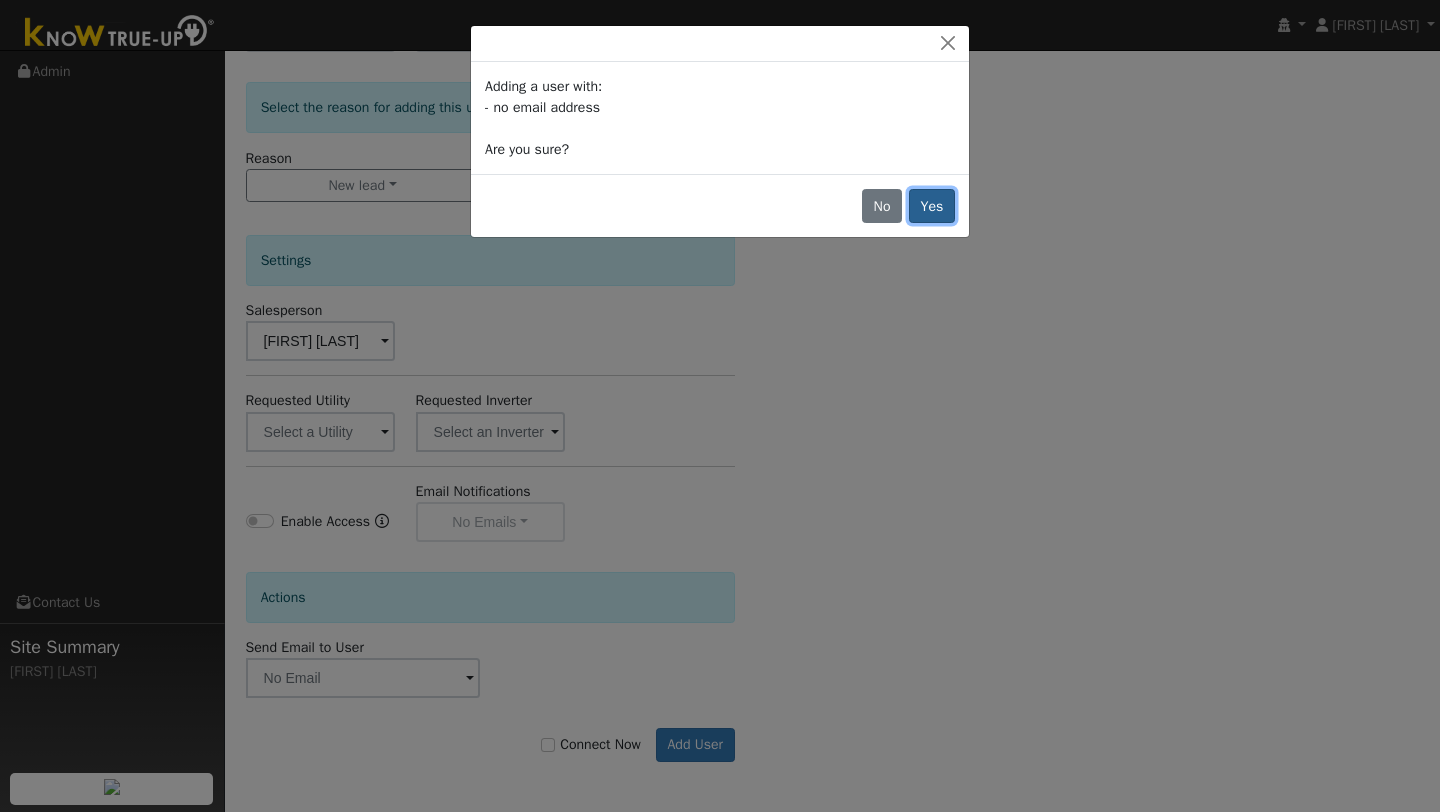 click on "Yes" at bounding box center [932, 206] 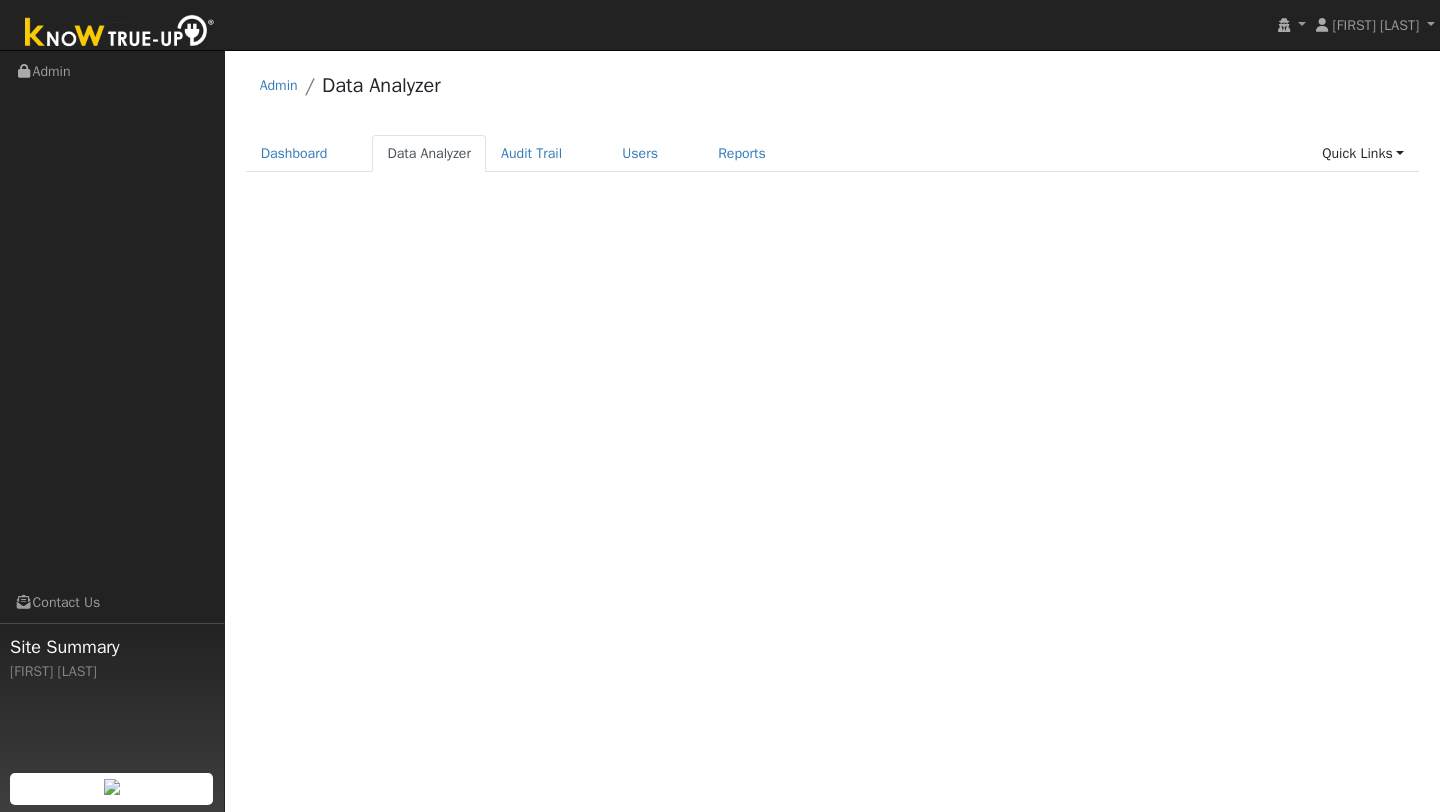 scroll, scrollTop: 0, scrollLeft: 0, axis: both 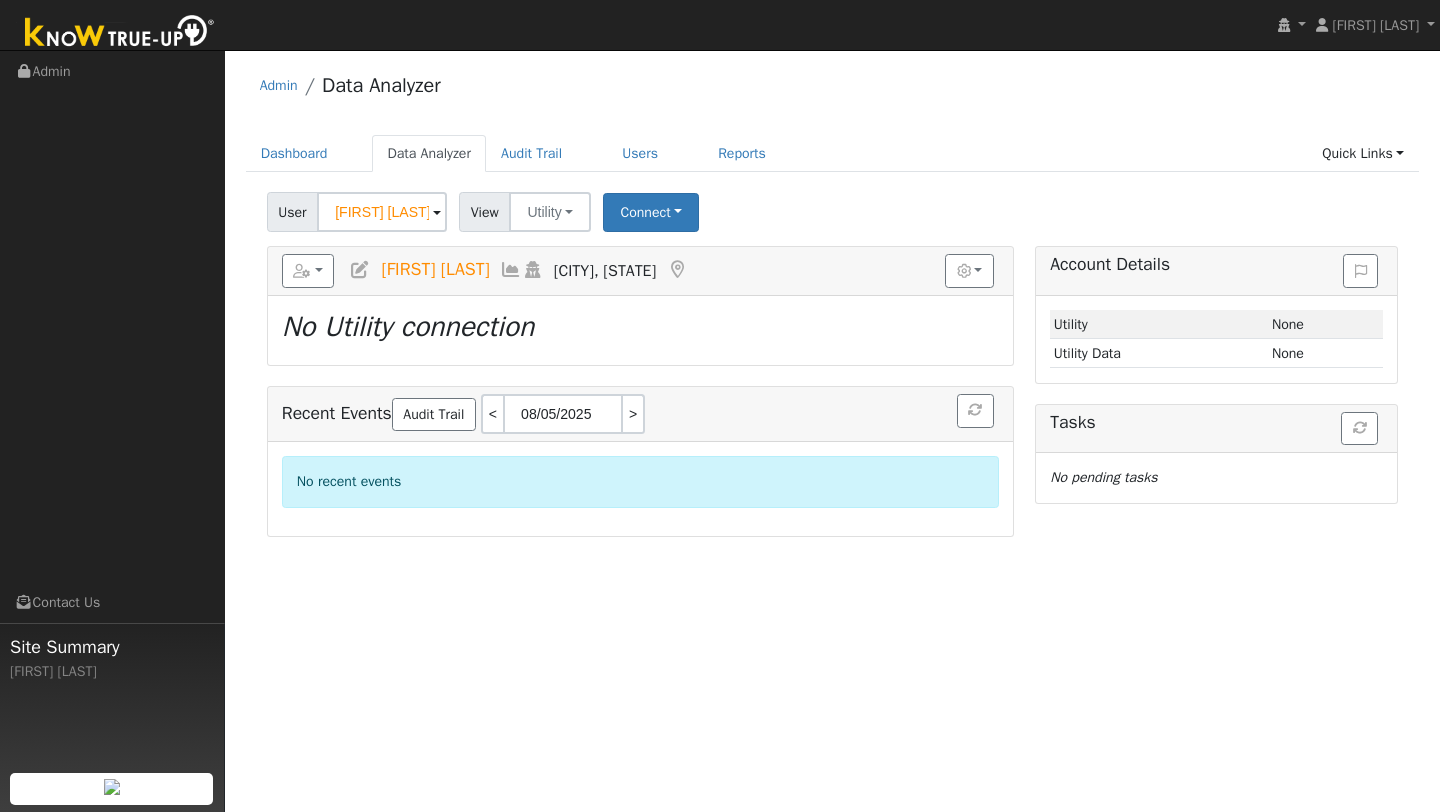 click on "User Trevor Shepard Account   Default Account Default Account 1232 Milvia Street, Berkeley, CA 94709 Primary Account Dates  <  07/22/2025 08/04/2025 > View Utility Utility Solar Connect Select a Provider  Quick Connect Switch PG&E meter to Unknown (Usage Point). This will delete all of the current meter data and pull new meter data. Be careful: this cannot be undone.  Cancel   Confirm  No" at bounding box center [832, 208] 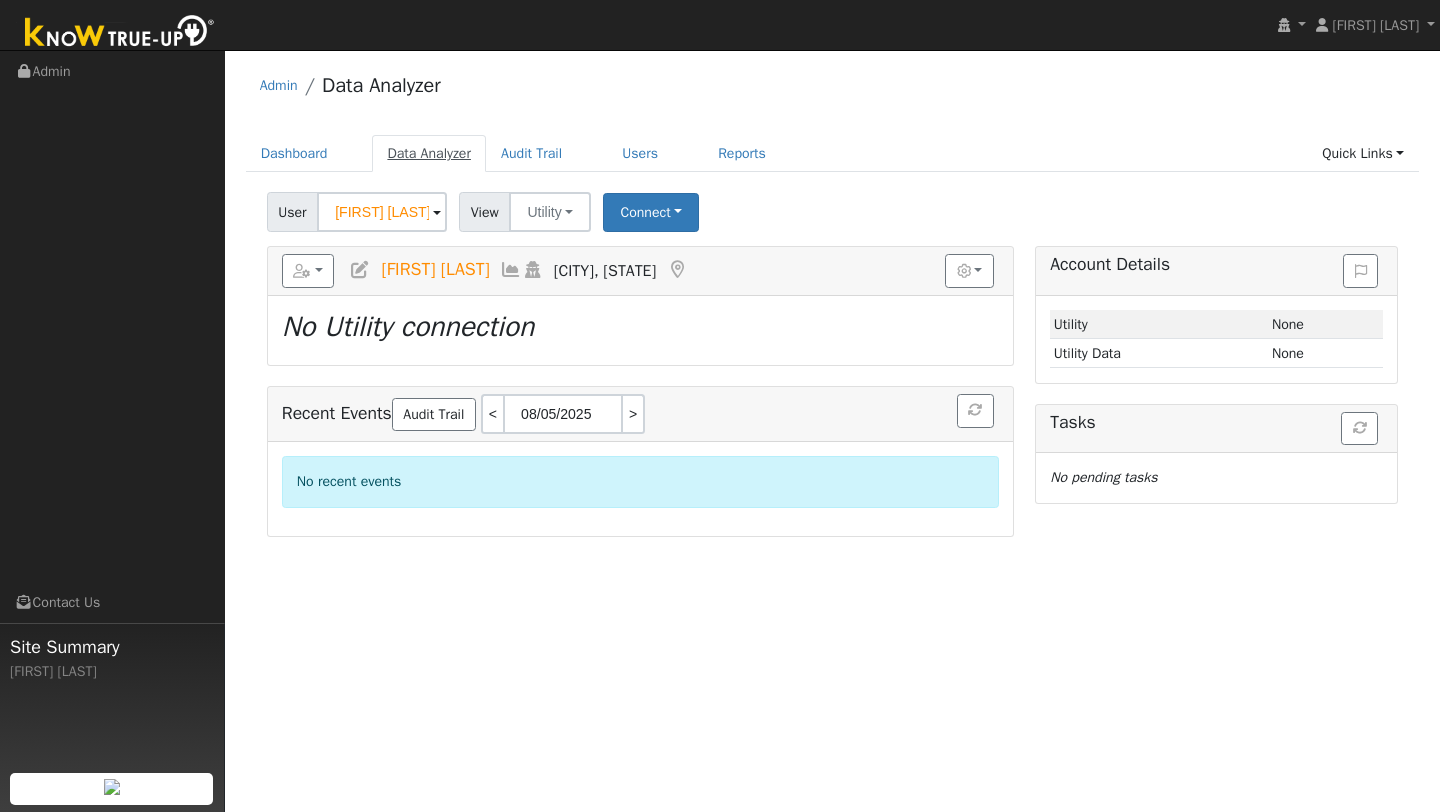 click on "Data Analyzer" at bounding box center [429, 153] 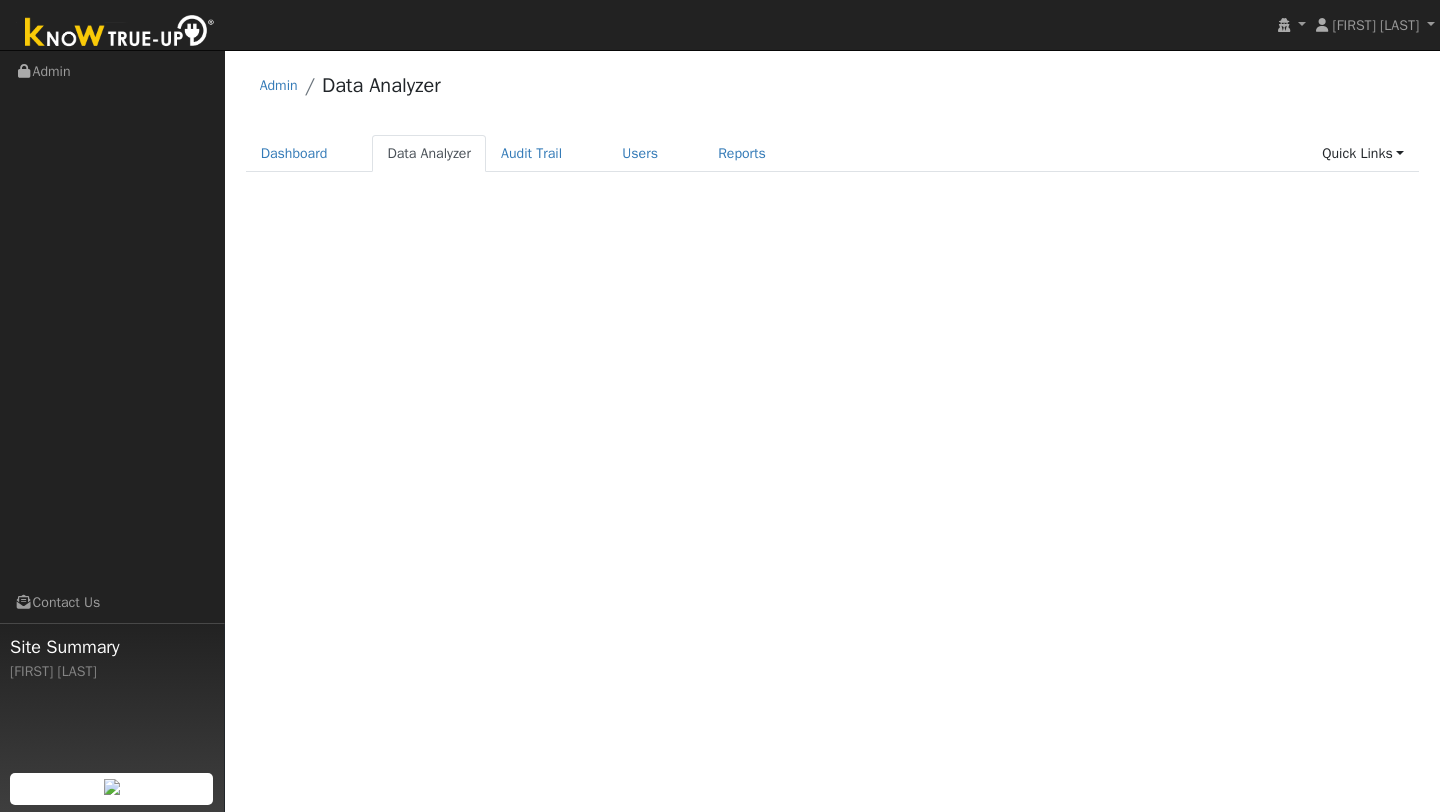scroll, scrollTop: 0, scrollLeft: 0, axis: both 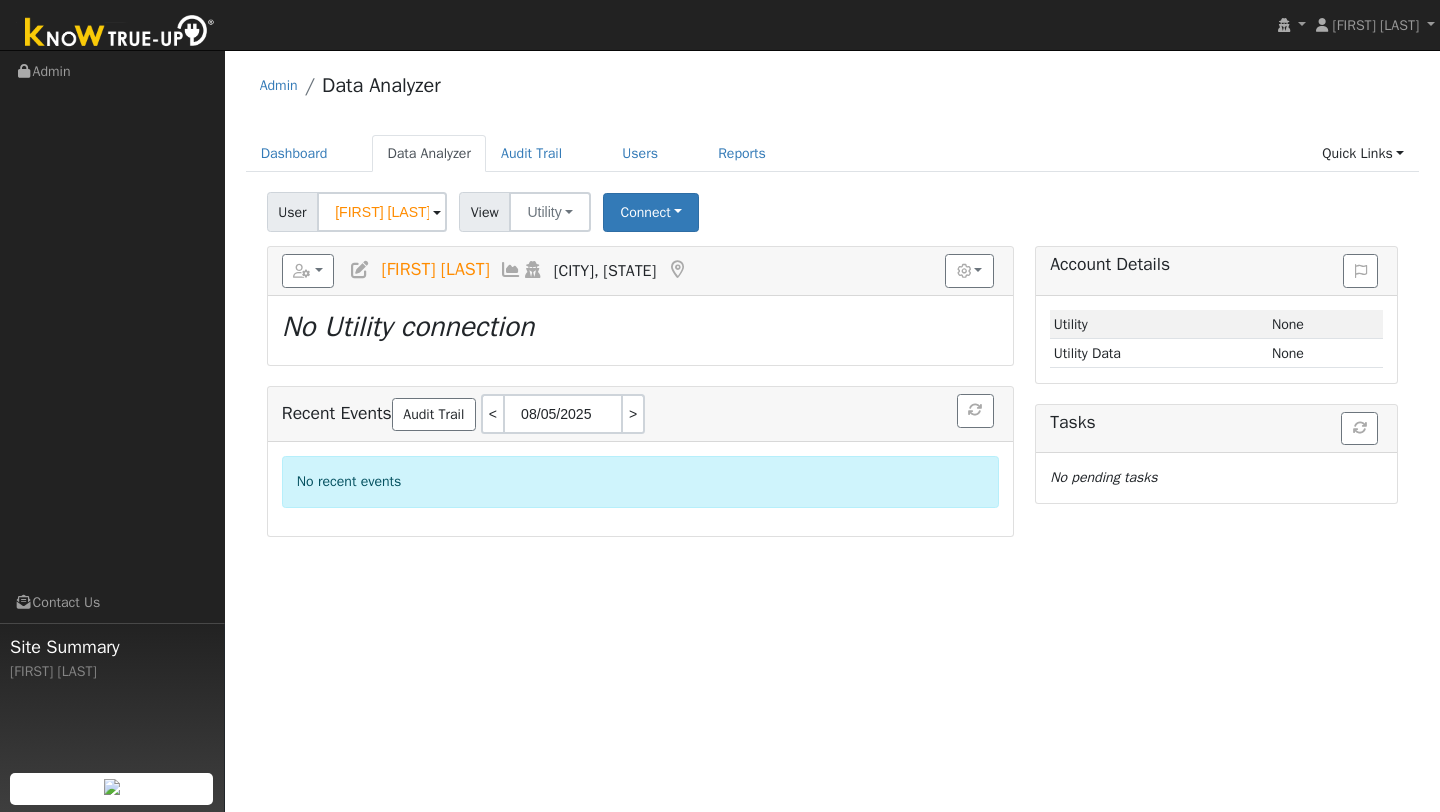 click on "Admin
Data Analyzer" at bounding box center (833, 90) 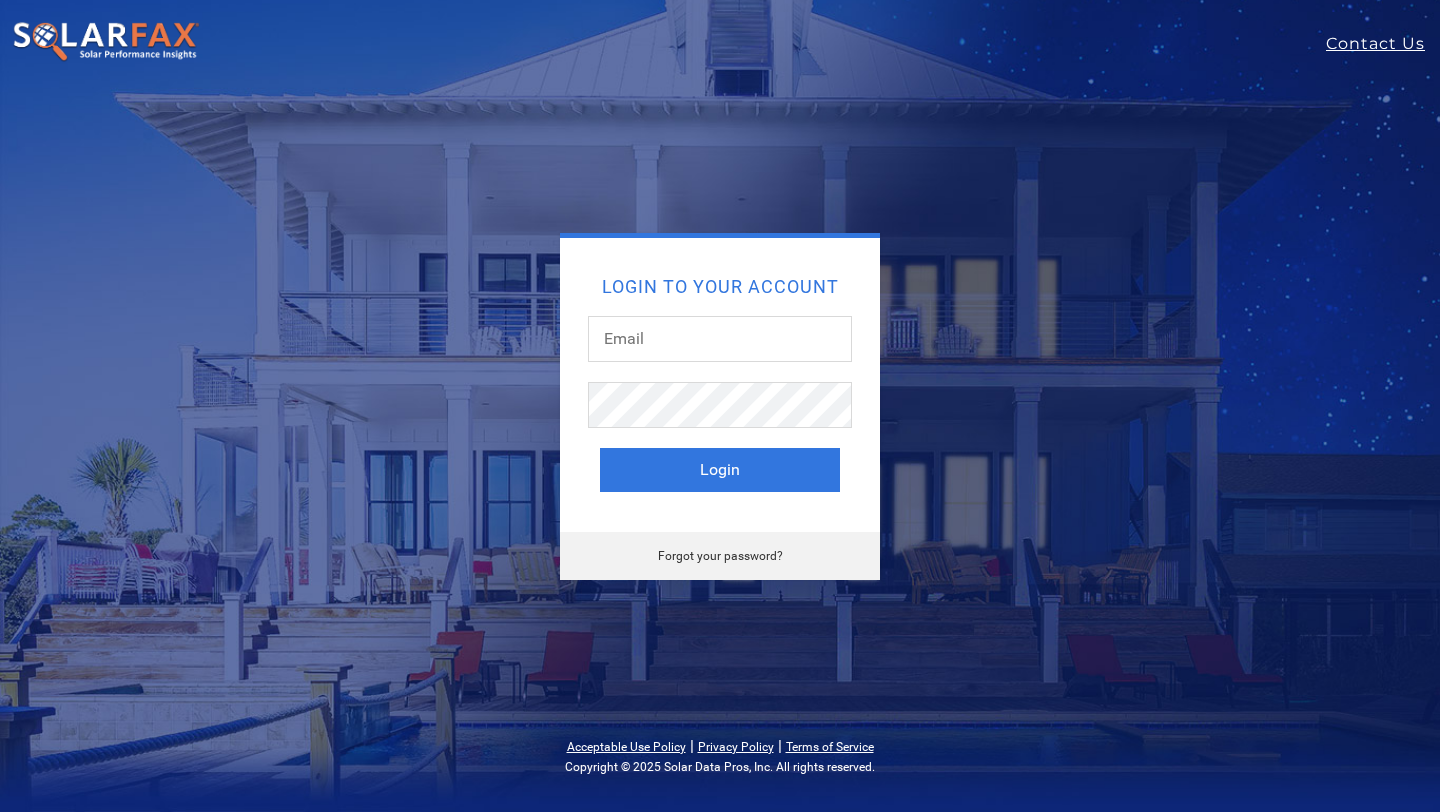 scroll, scrollTop: 0, scrollLeft: 0, axis: both 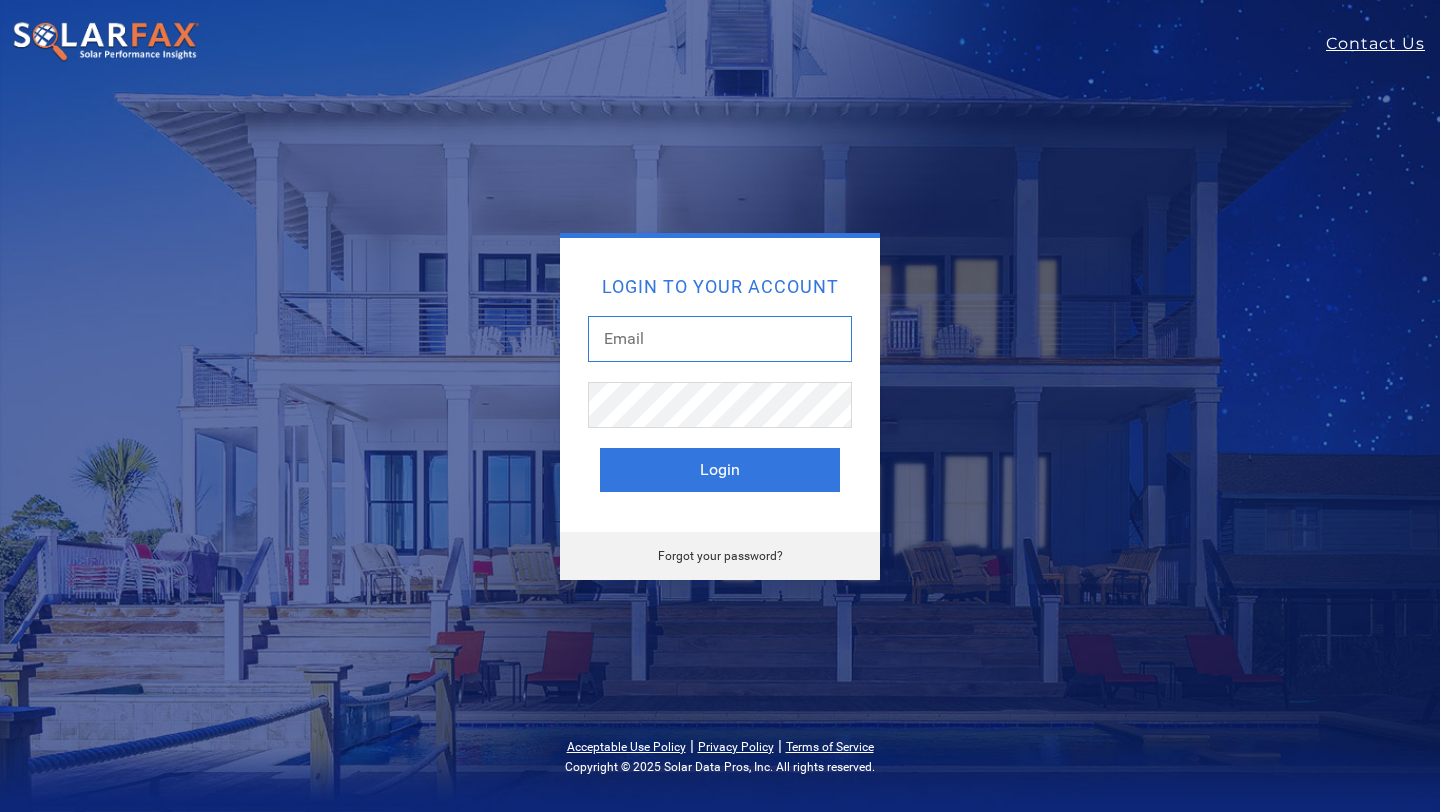 click at bounding box center [720, 339] 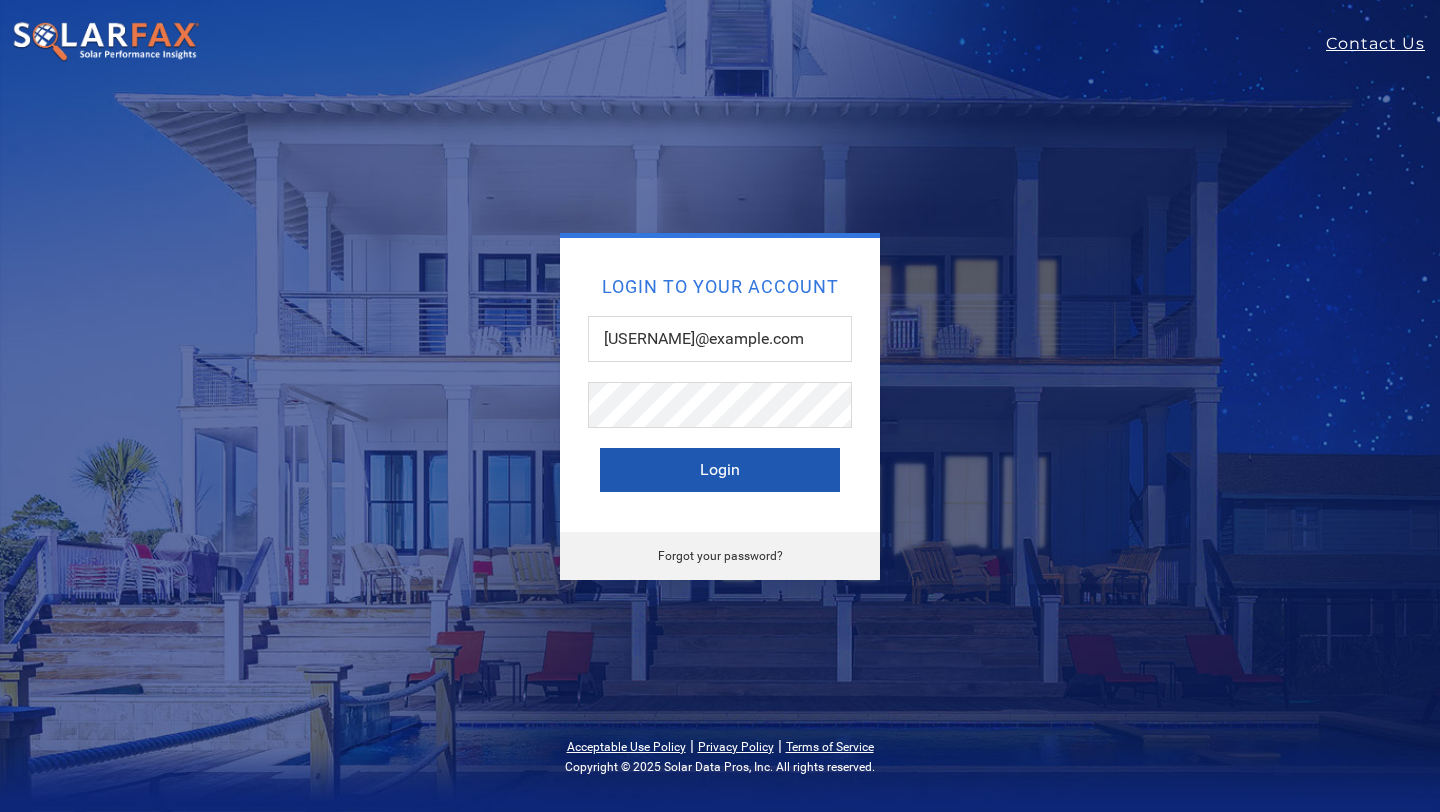 click on "Login" at bounding box center (720, 470) 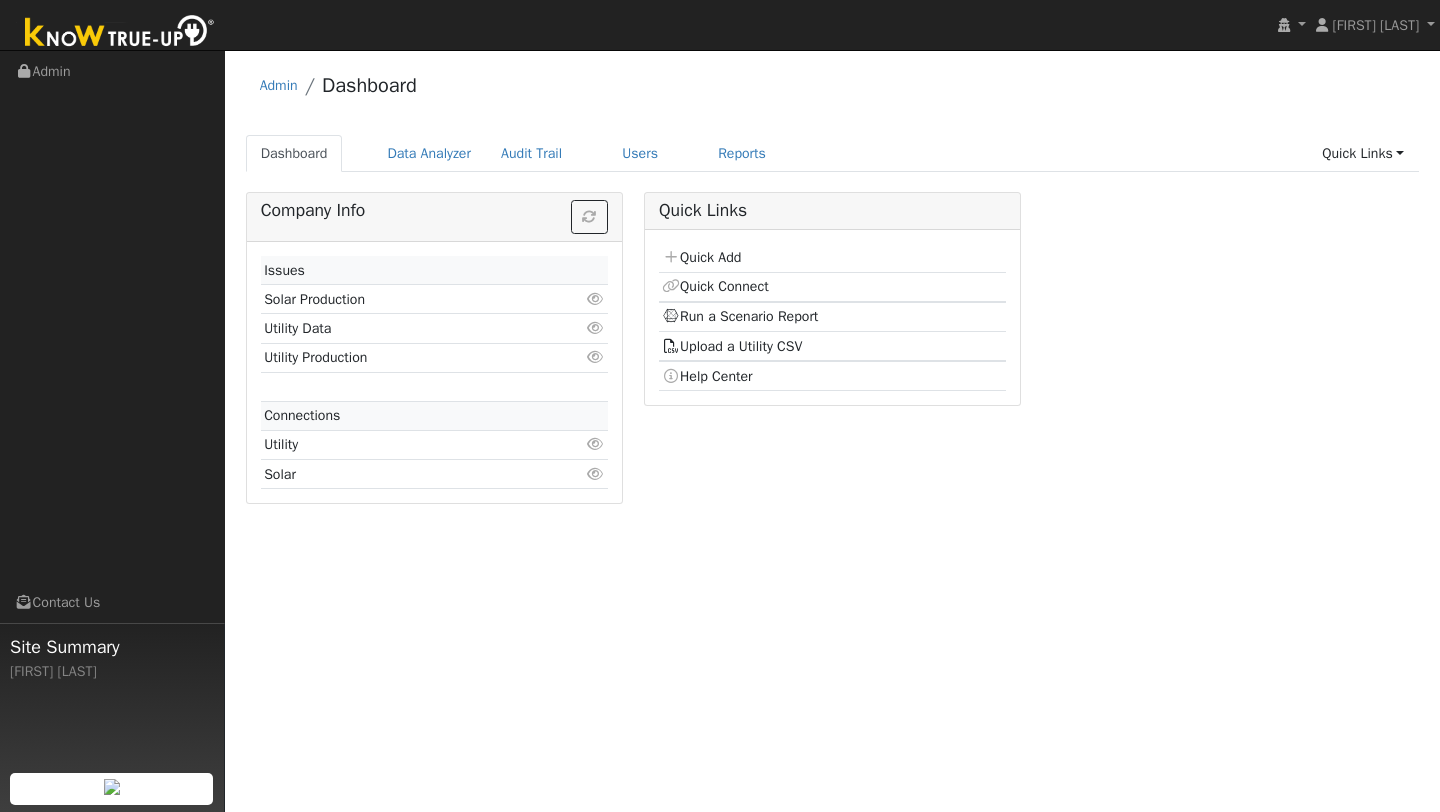 scroll, scrollTop: 0, scrollLeft: 0, axis: both 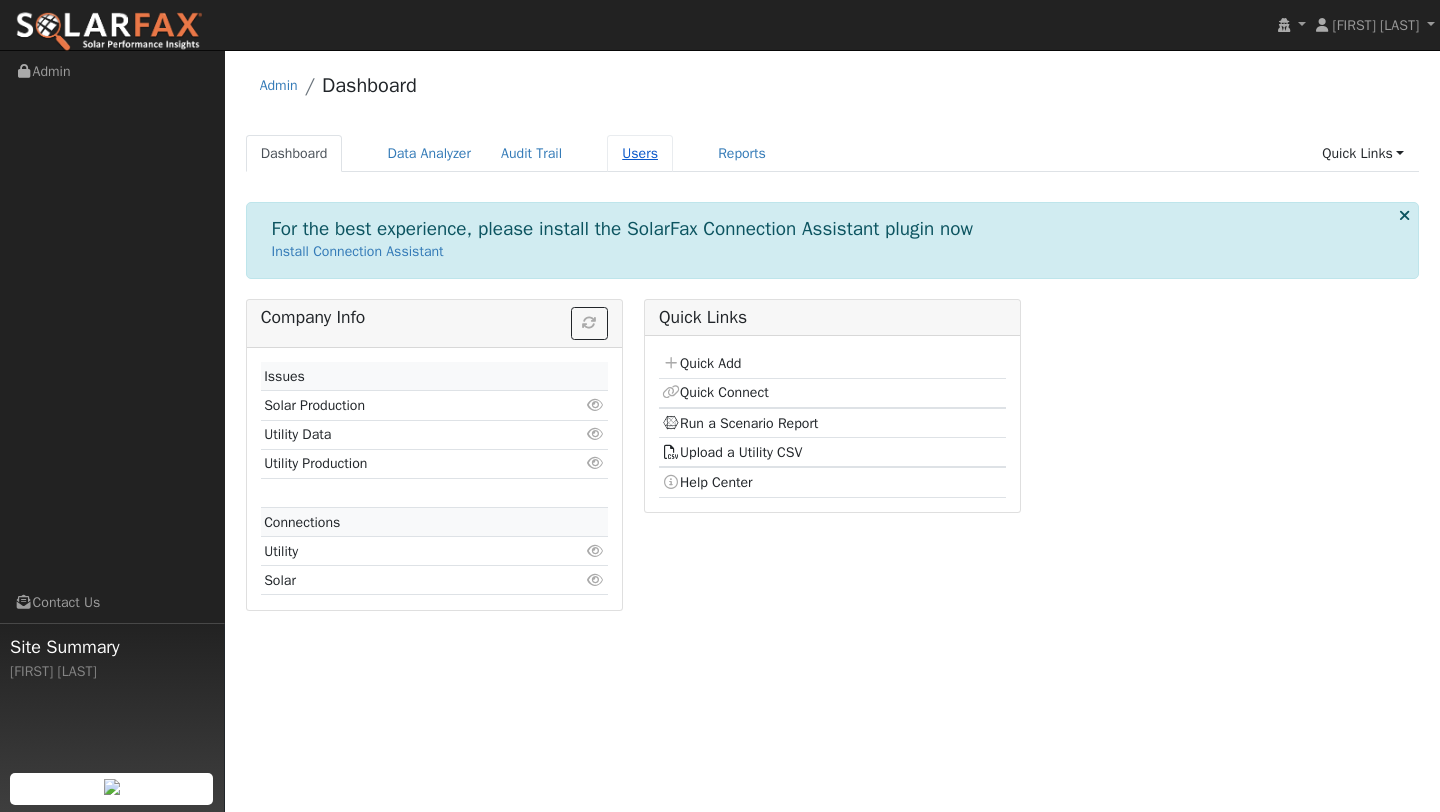 click on "Users" at bounding box center [640, 153] 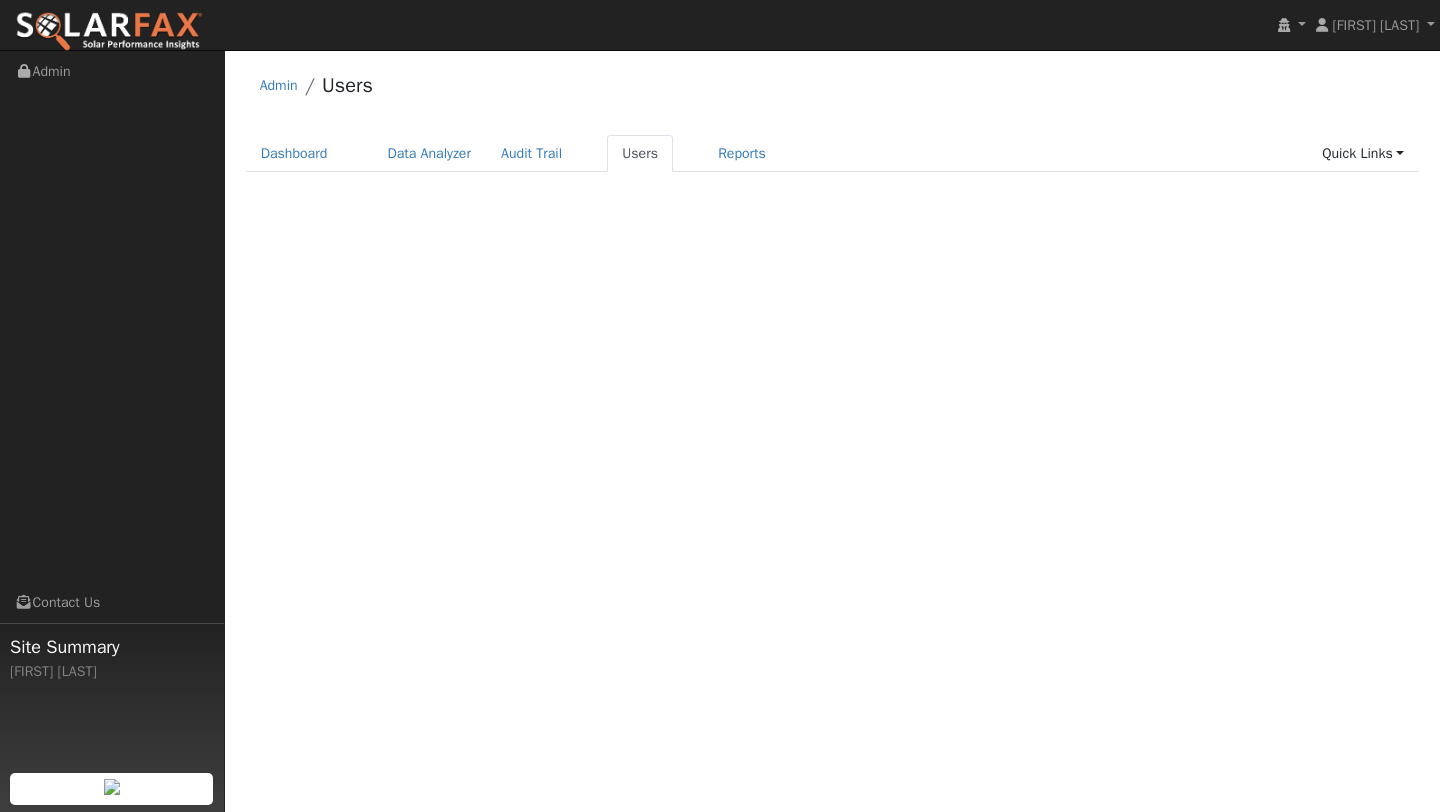 scroll, scrollTop: 0, scrollLeft: 0, axis: both 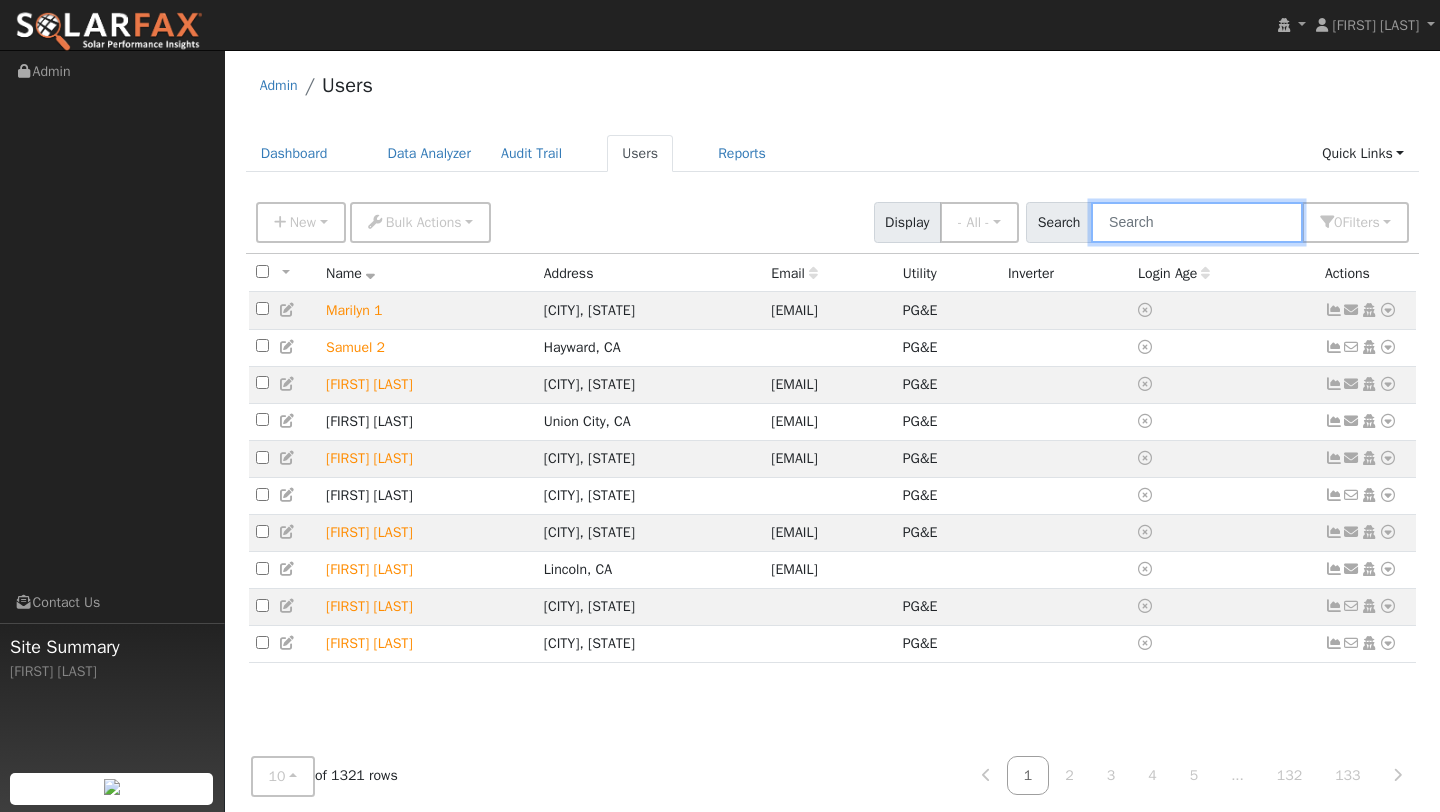 click at bounding box center [1197, 222] 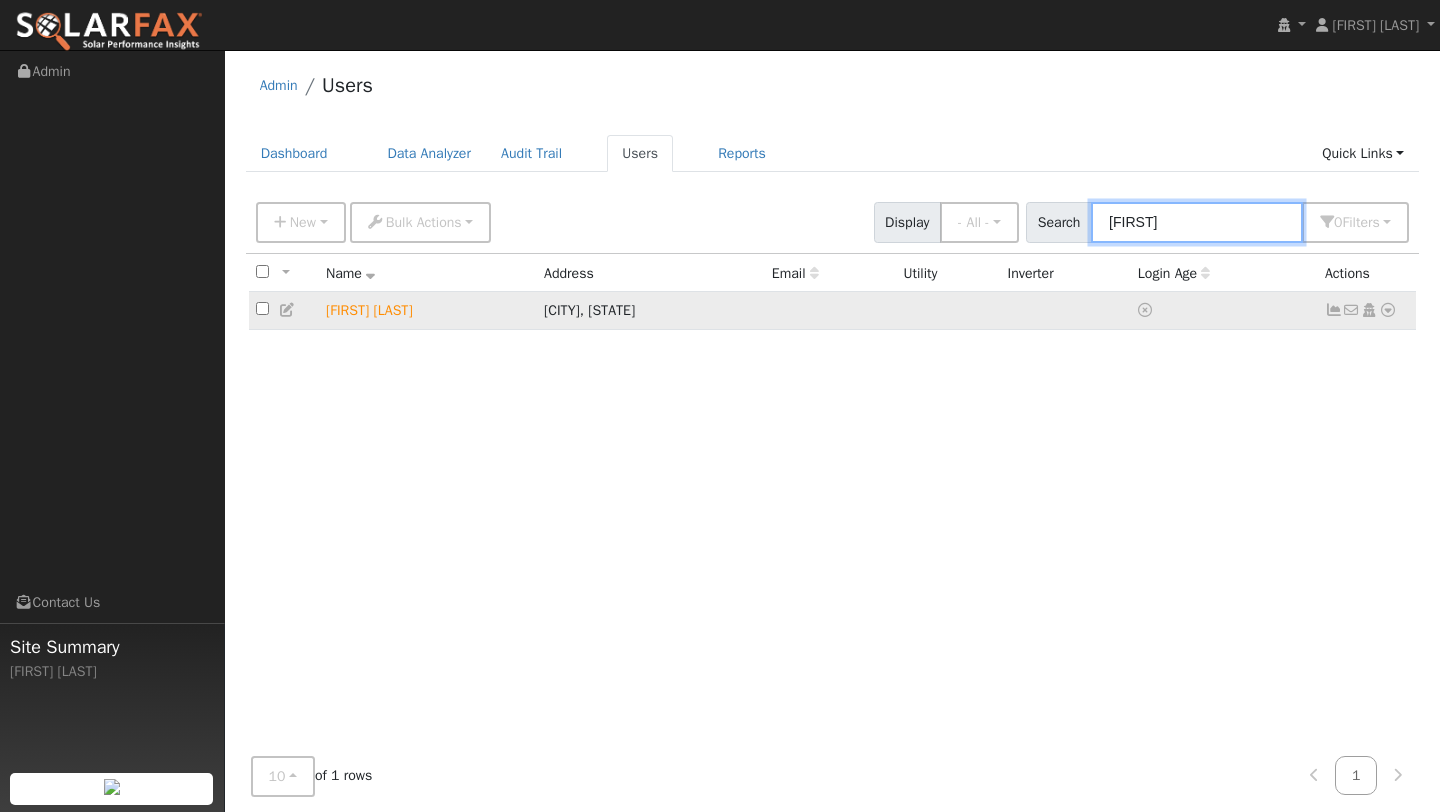 type on "trevor" 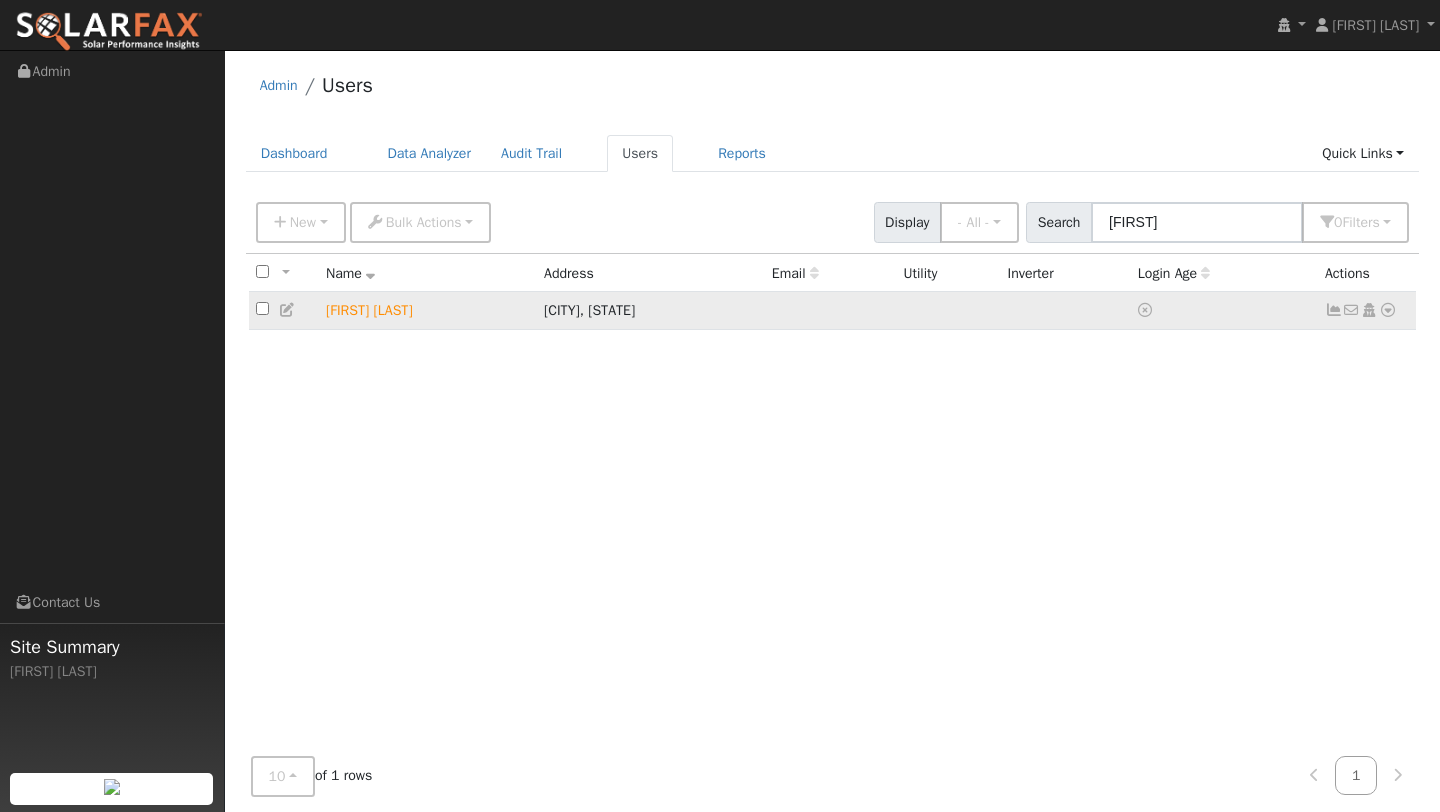 click at bounding box center (1388, 310) 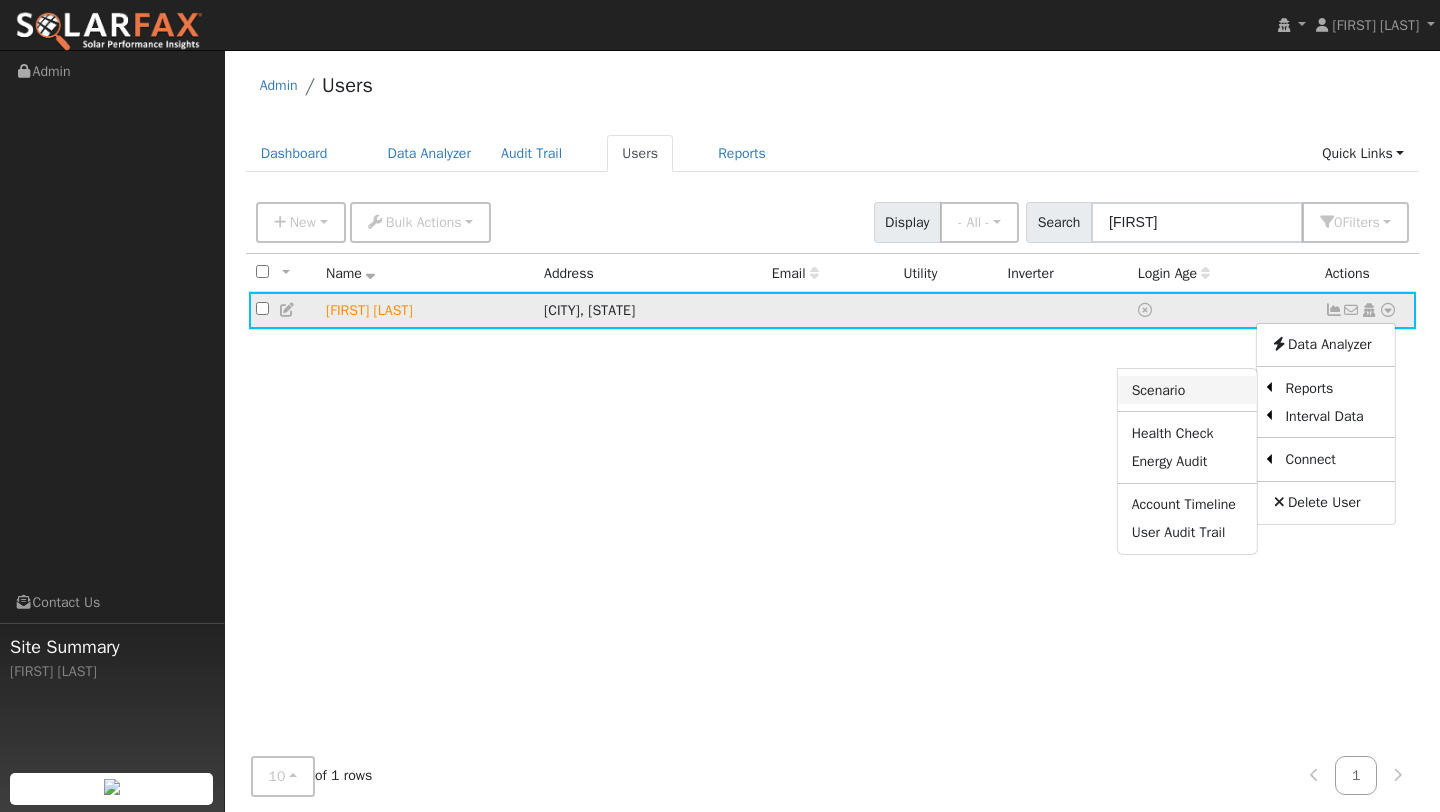 click on "Scenario" at bounding box center (1187, 390) 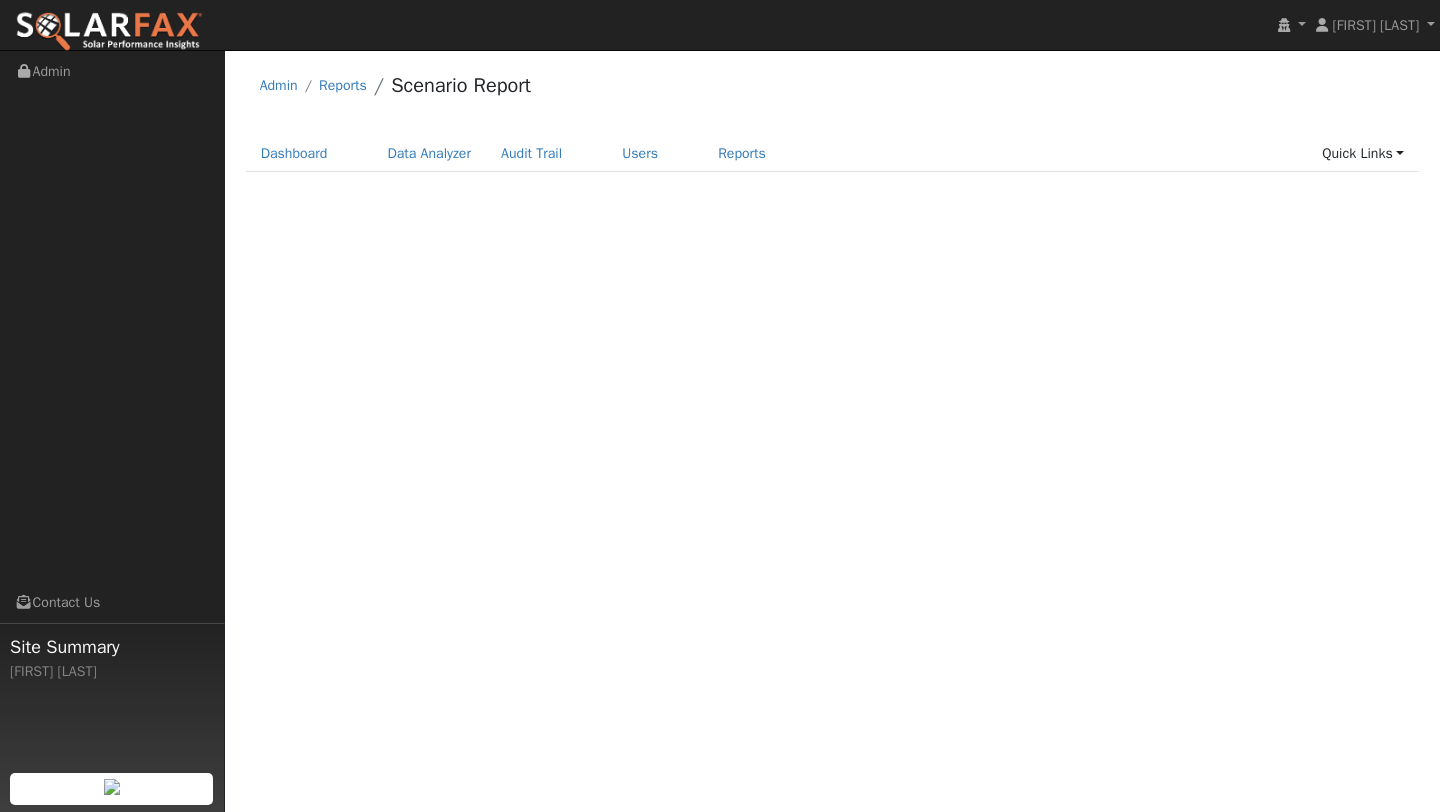 scroll, scrollTop: 0, scrollLeft: 0, axis: both 